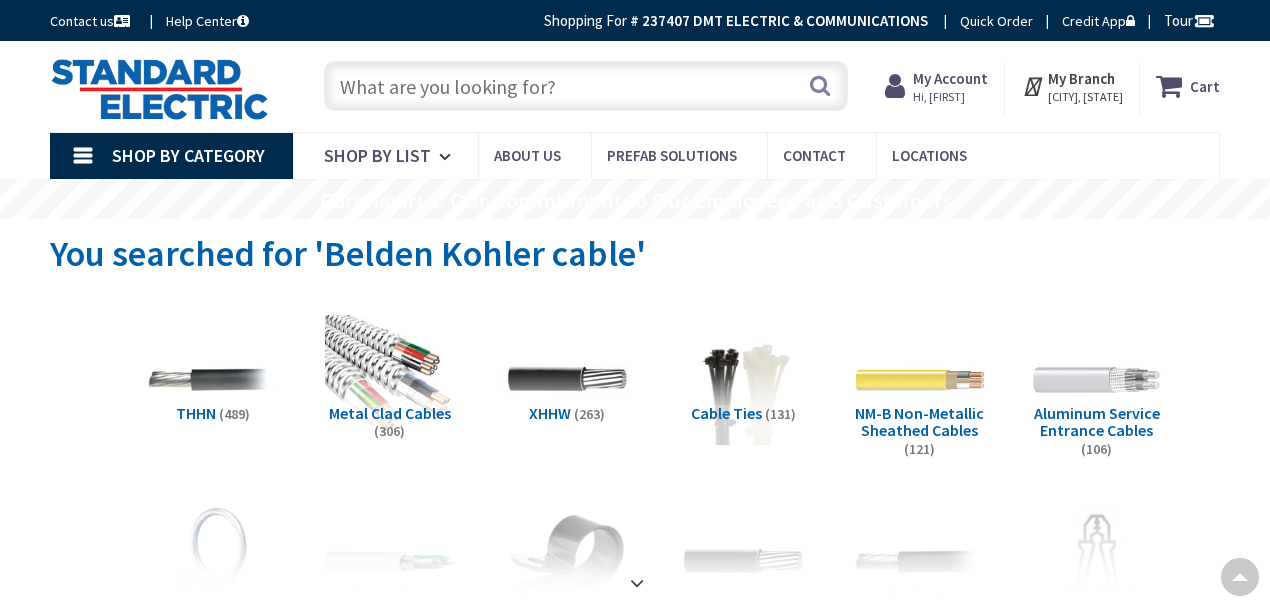 scroll, scrollTop: 199, scrollLeft: 0, axis: vertical 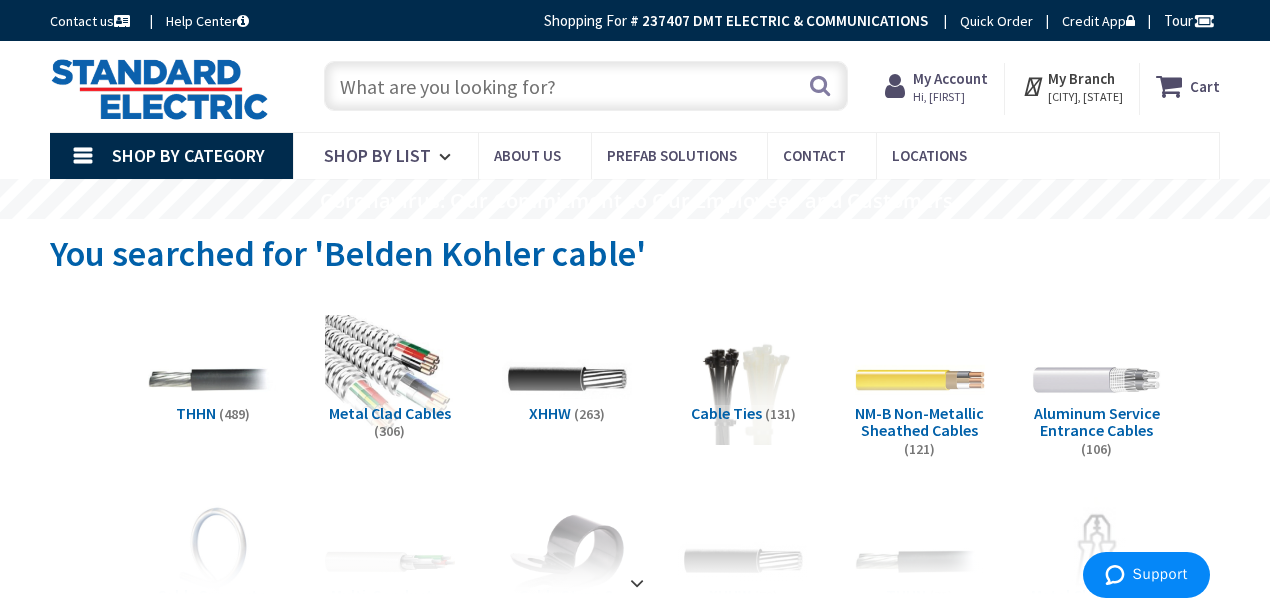 click at bounding box center (586, 86) 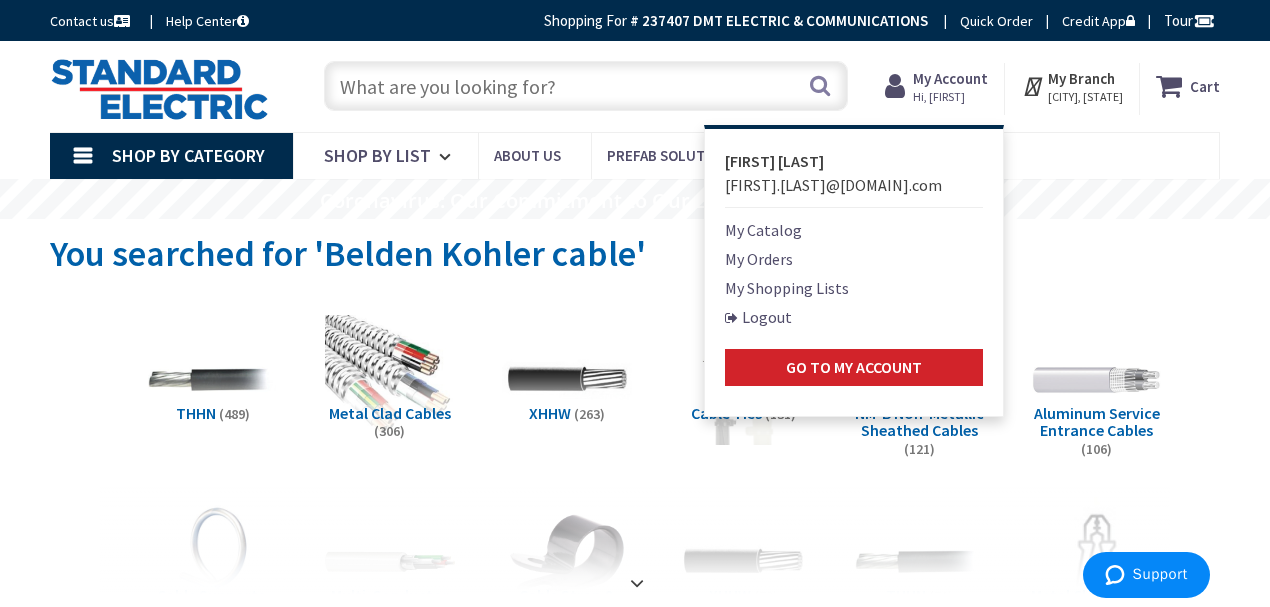 click on "My Shopping Lists" at bounding box center (787, 288) 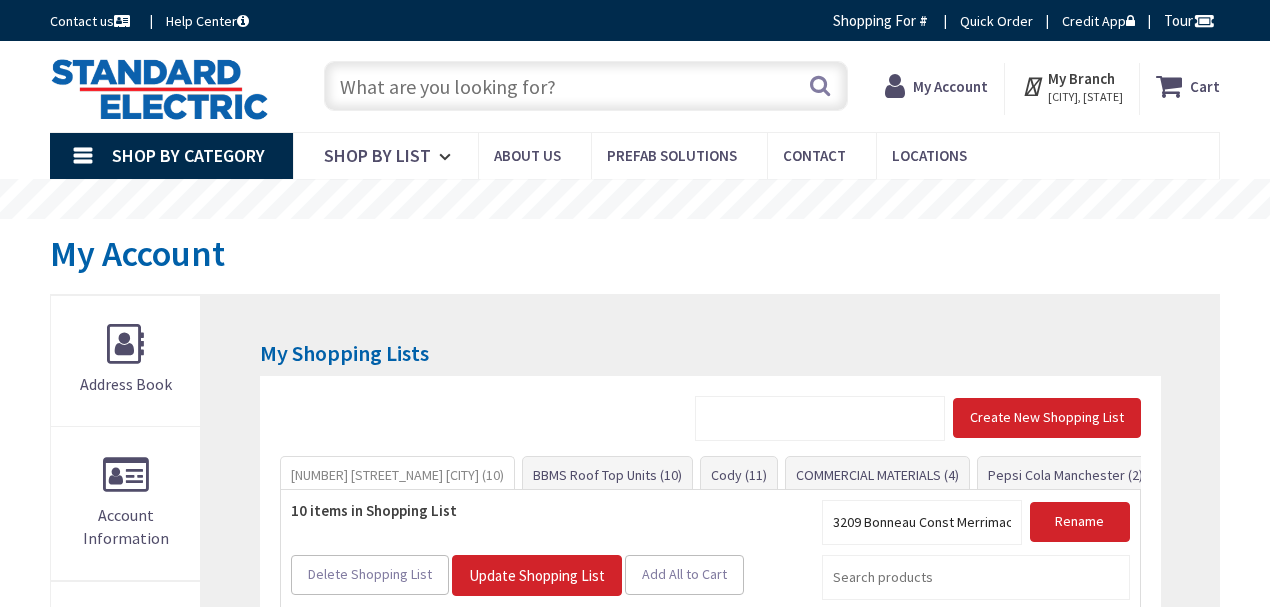 scroll, scrollTop: 0, scrollLeft: 0, axis: both 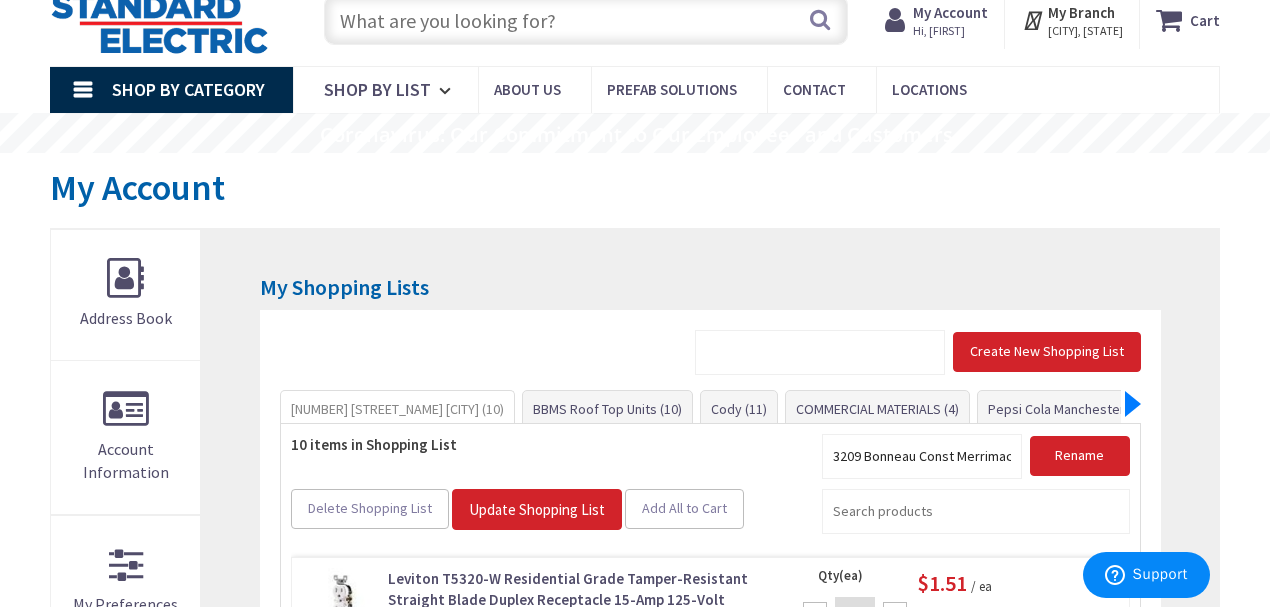 click at bounding box center (1133, 404) 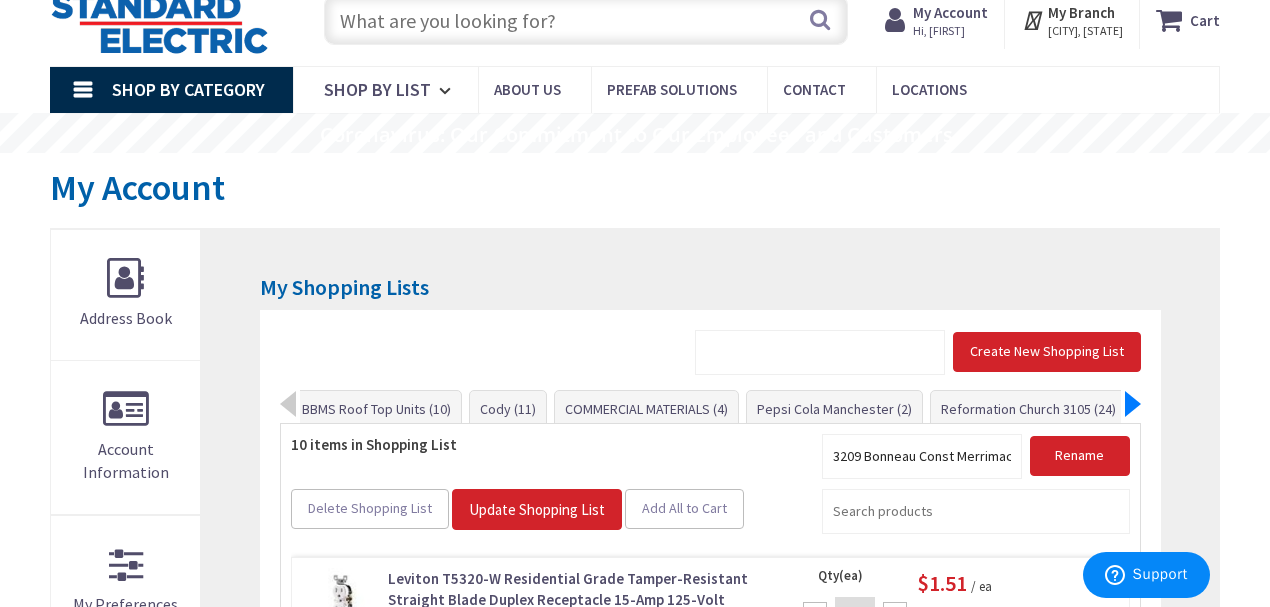 click at bounding box center [1133, 404] 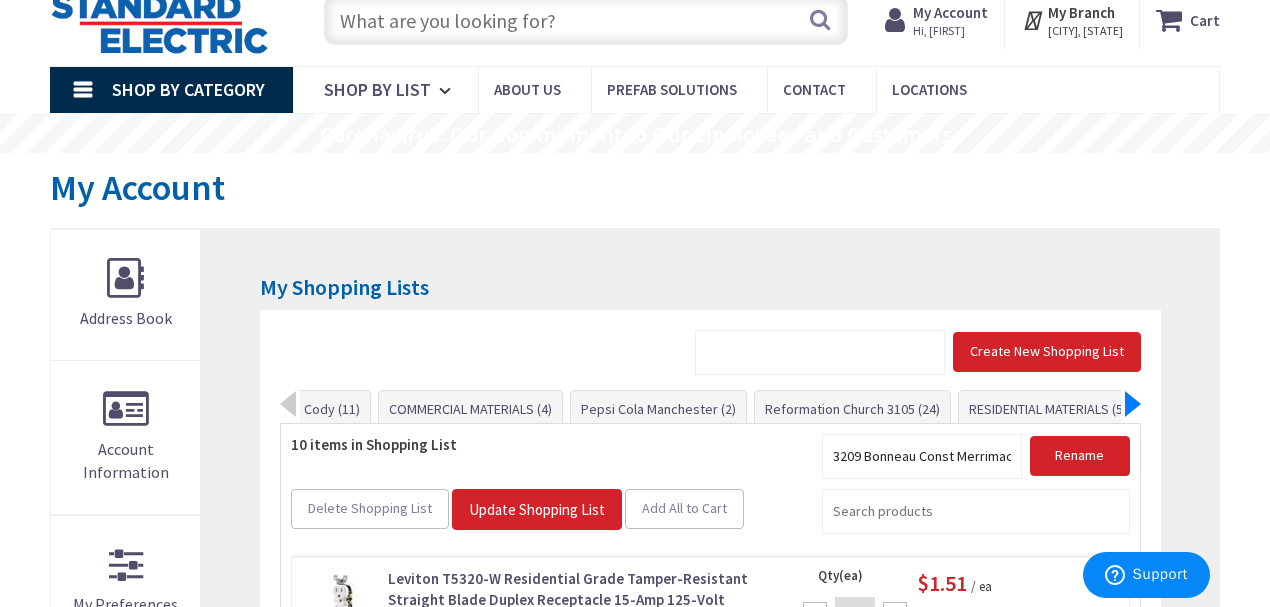 click at bounding box center [1133, 404] 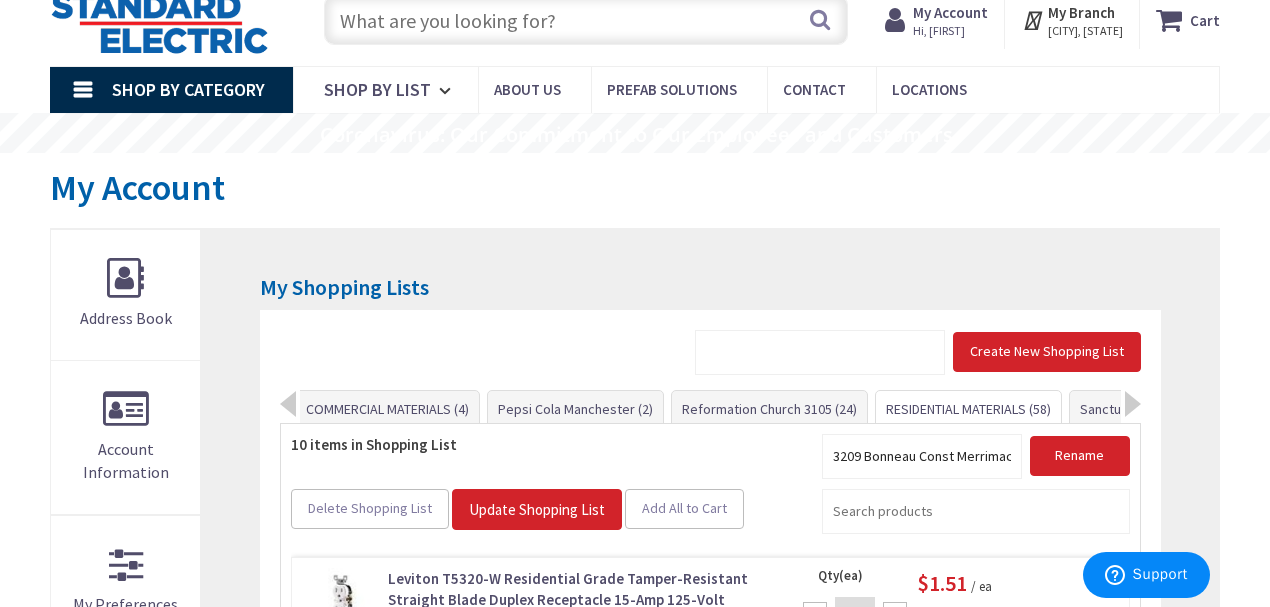 click on "RESIDENTIAL MATERIALS (58)" at bounding box center [968, 409] 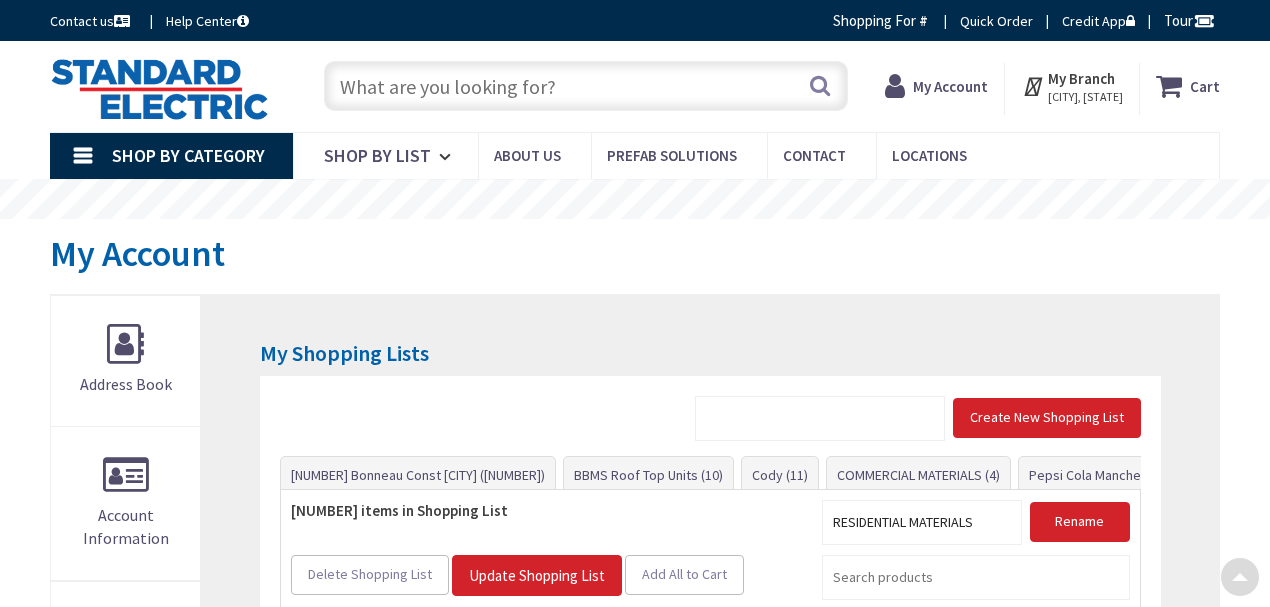 scroll, scrollTop: 413, scrollLeft: 0, axis: vertical 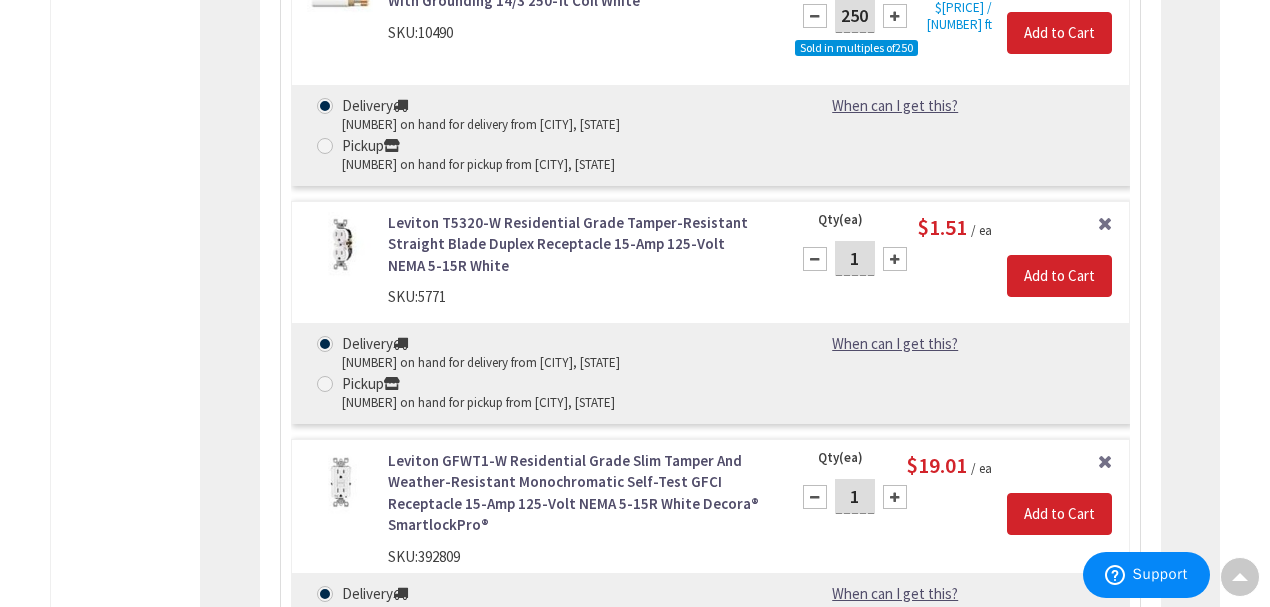 click on "1" at bounding box center (855, 258) 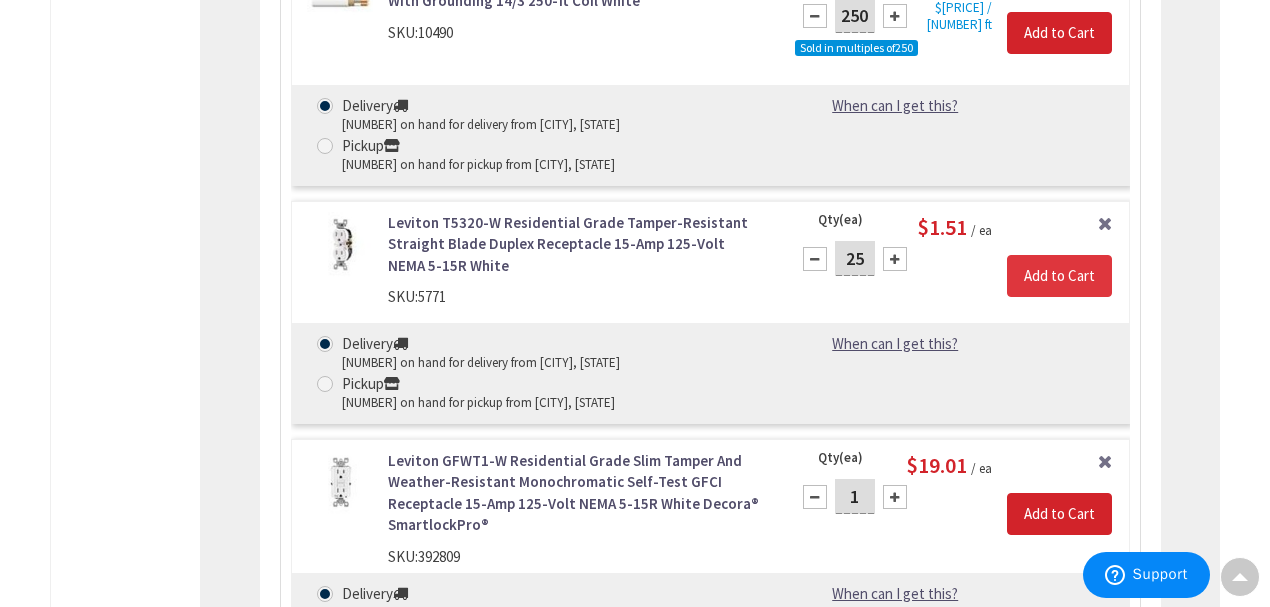 type on "25" 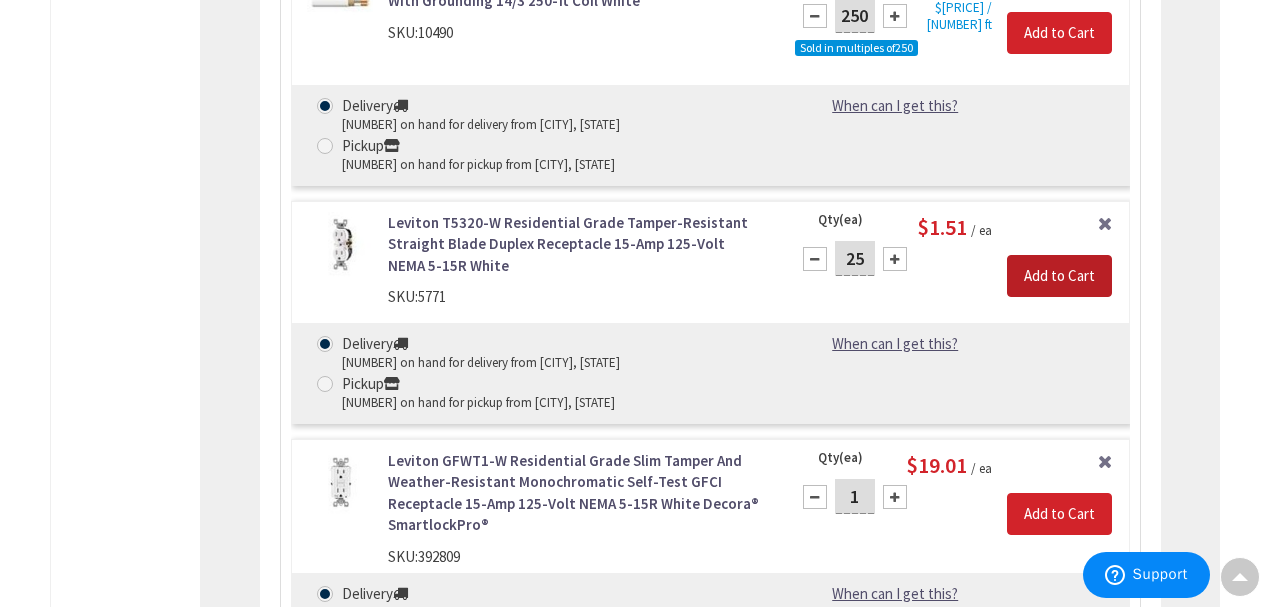 click on "Add to Cart" at bounding box center (1059, 276) 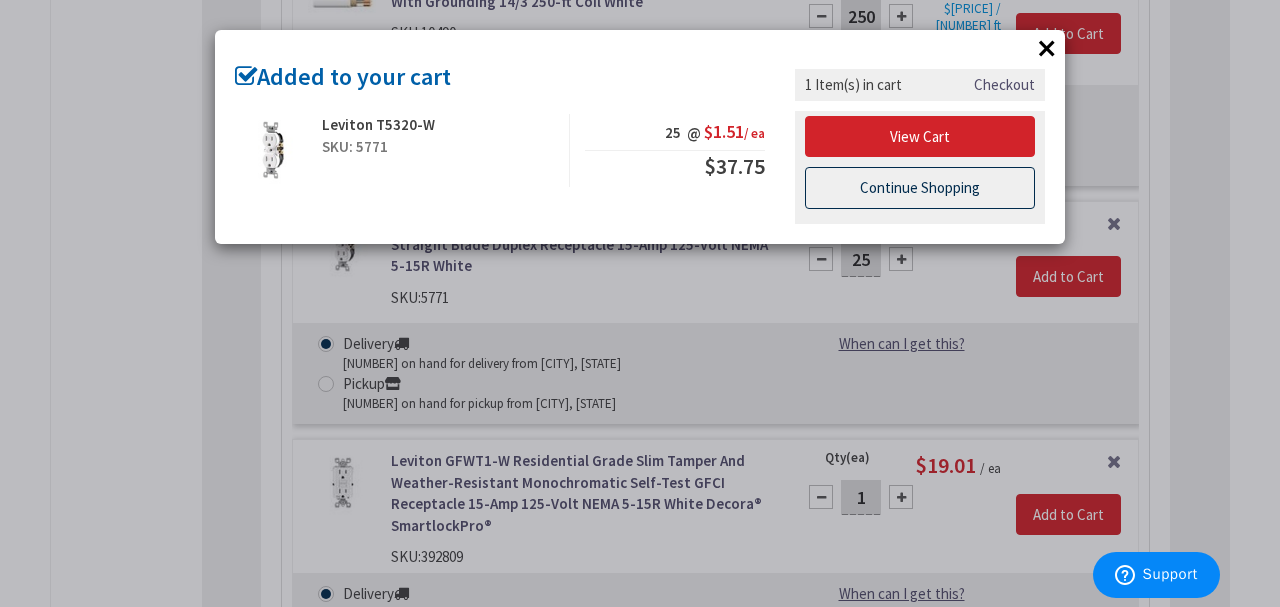 click on "Continue Shopping" at bounding box center (920, 188) 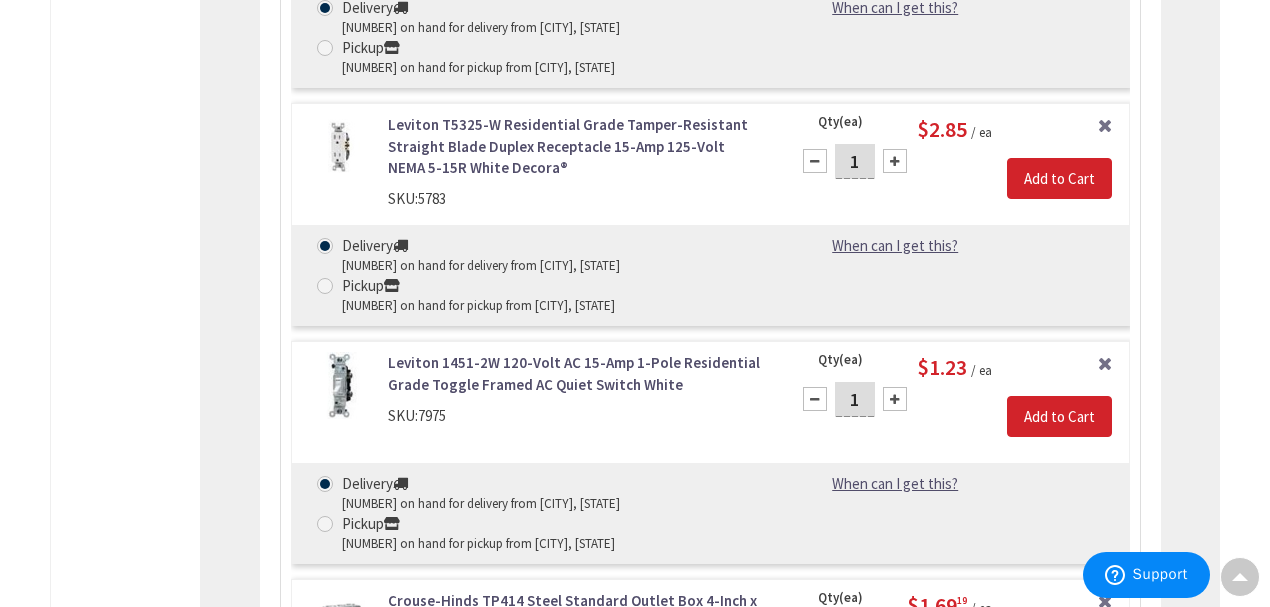 scroll, scrollTop: 3443, scrollLeft: 0, axis: vertical 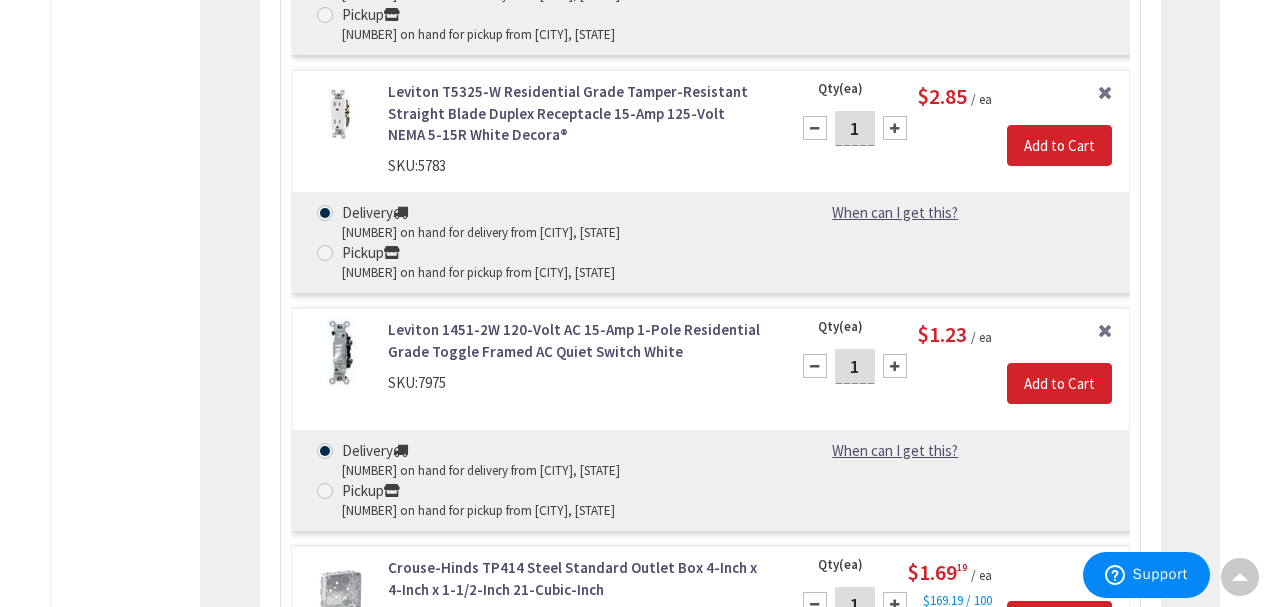 click at bounding box center [895, 366] 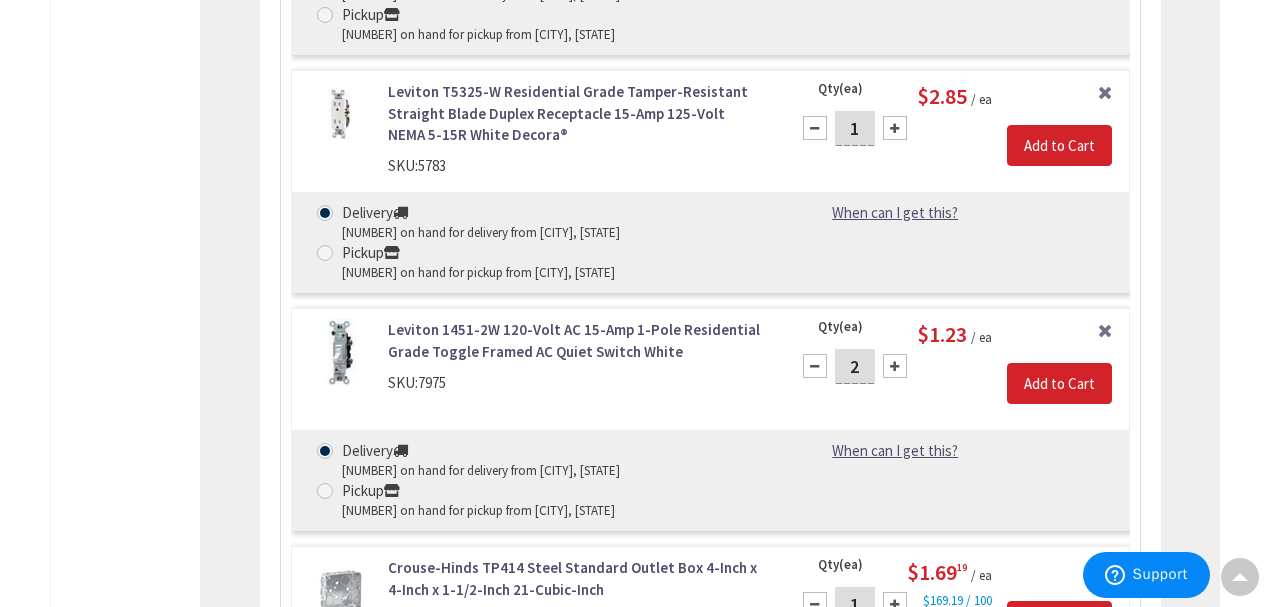 click at bounding box center (895, 366) 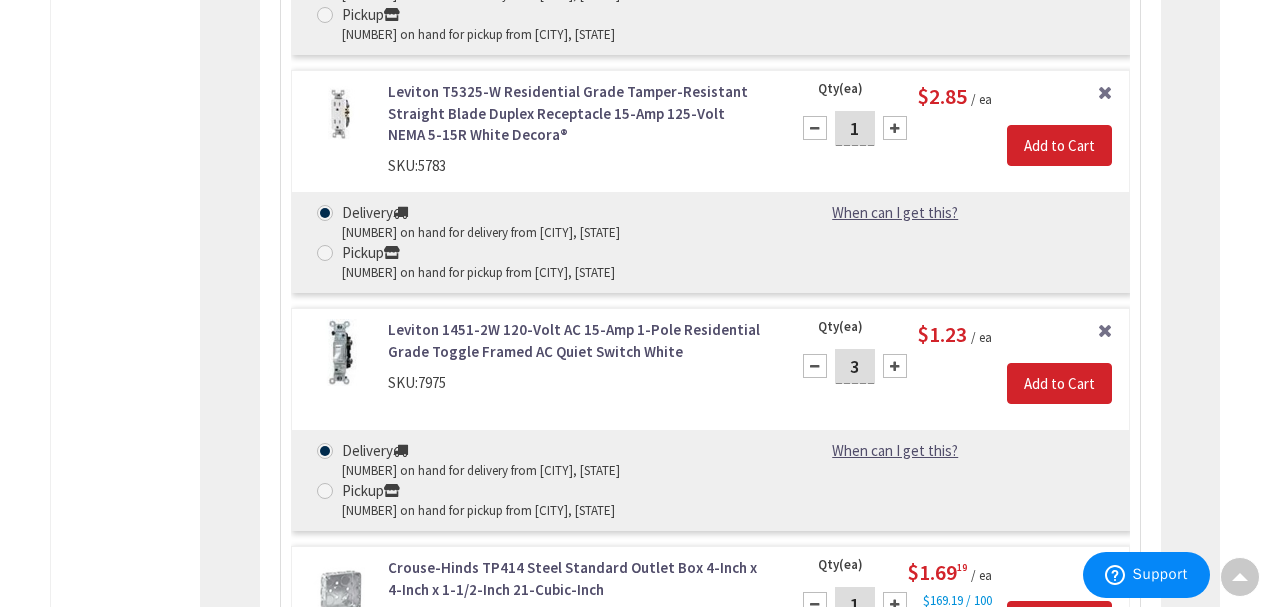 click at bounding box center (895, 366) 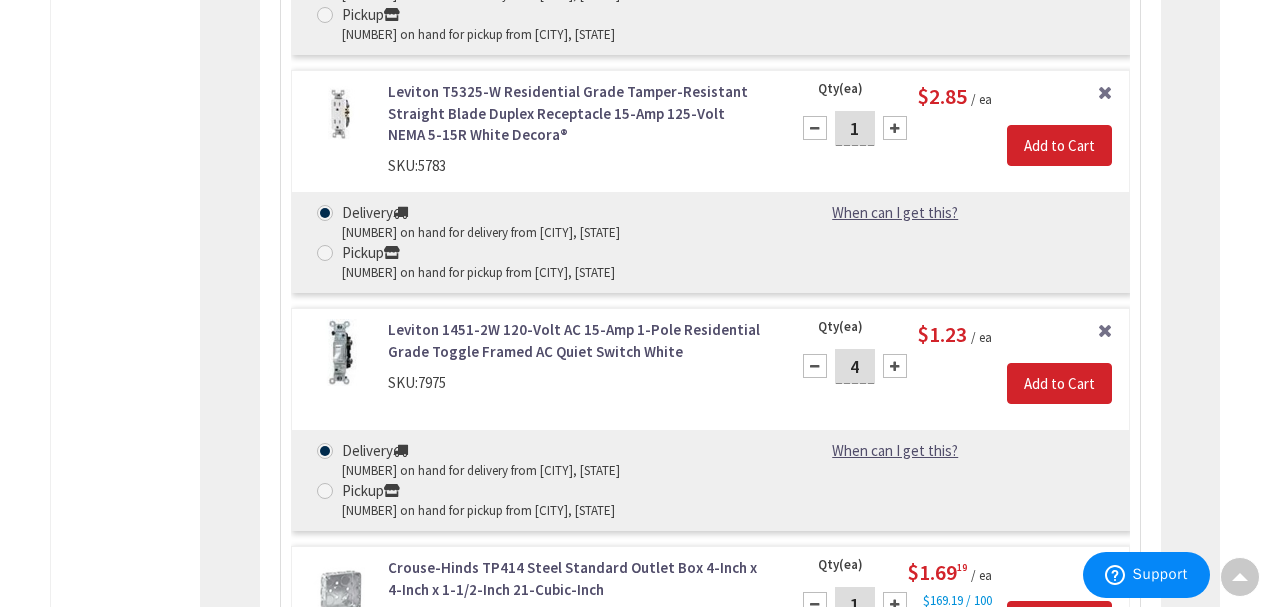 click at bounding box center (895, 366) 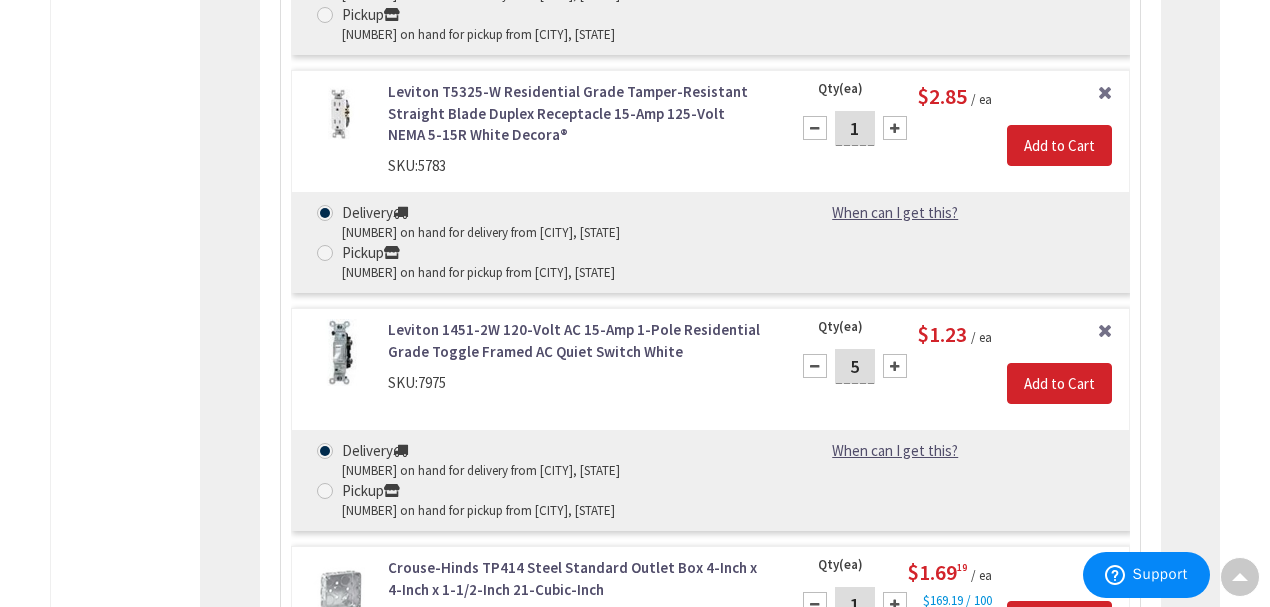 click at bounding box center (895, 366) 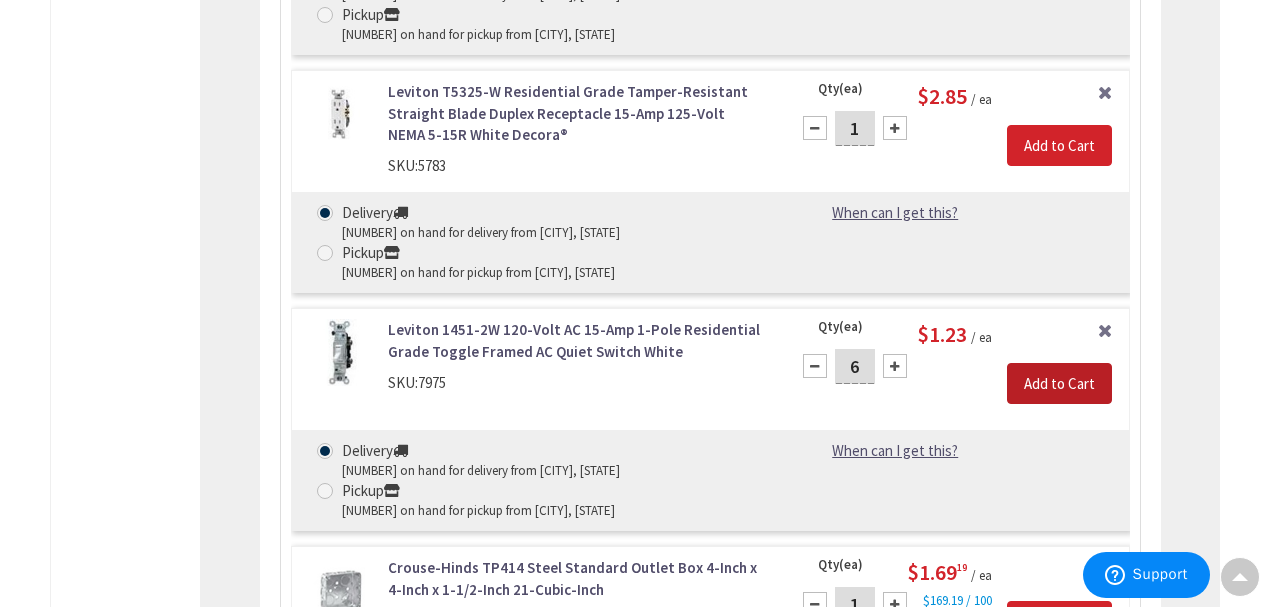 click on "Add to Cart" at bounding box center (1059, 384) 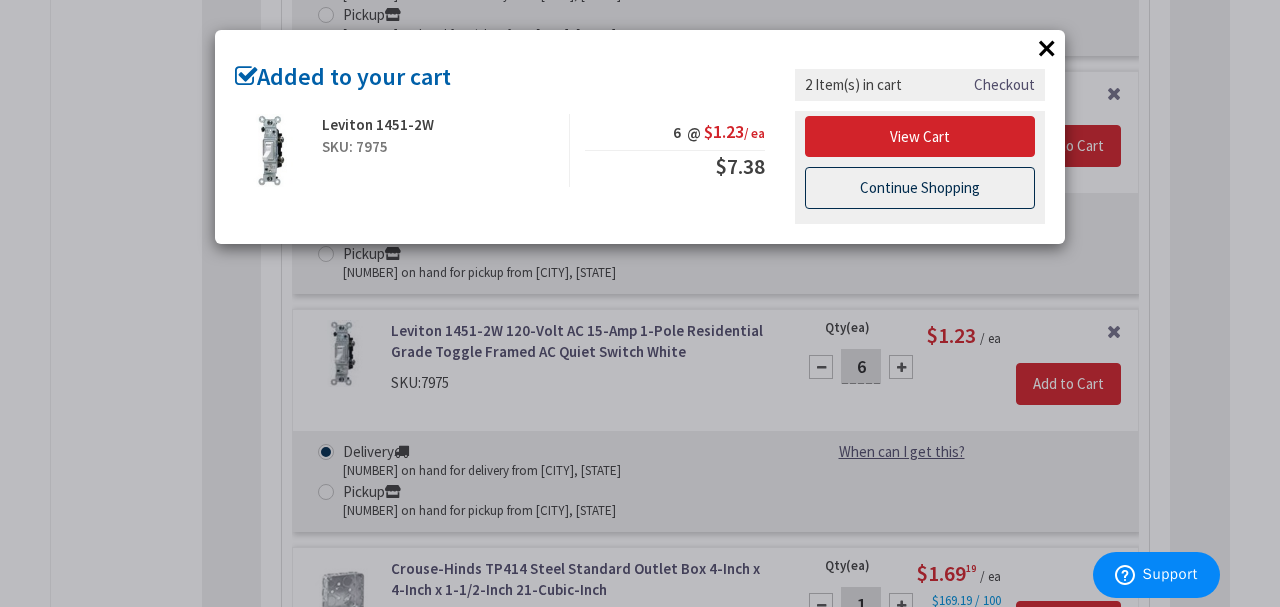 click on "Continue Shopping" at bounding box center (920, 188) 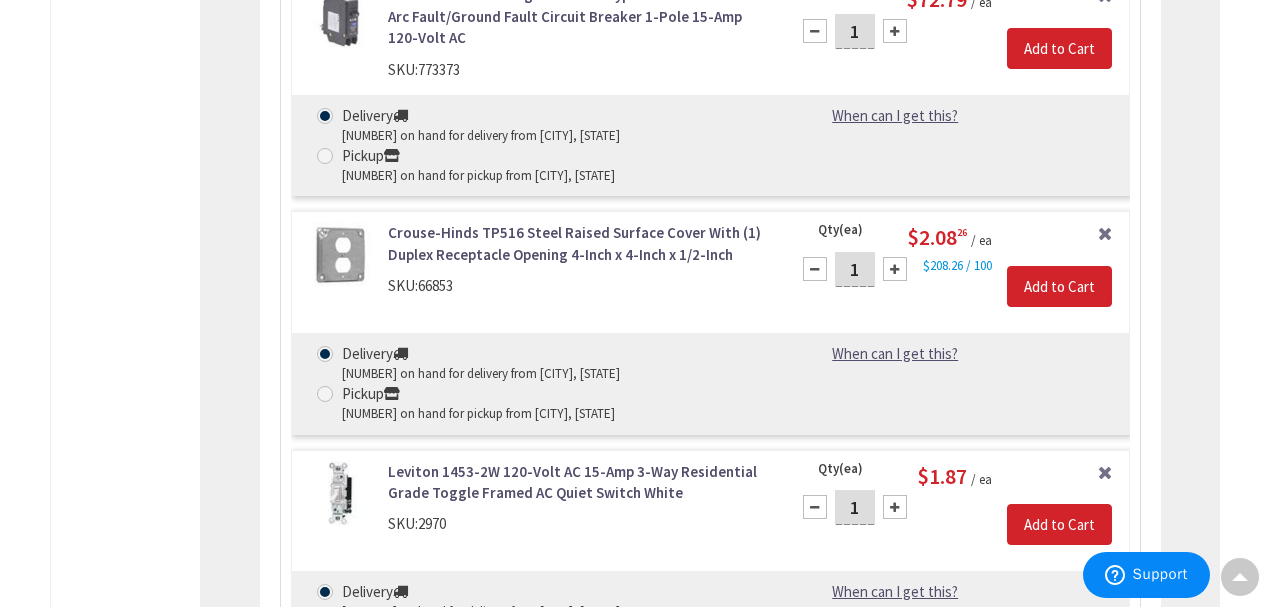 scroll, scrollTop: 5510, scrollLeft: 0, axis: vertical 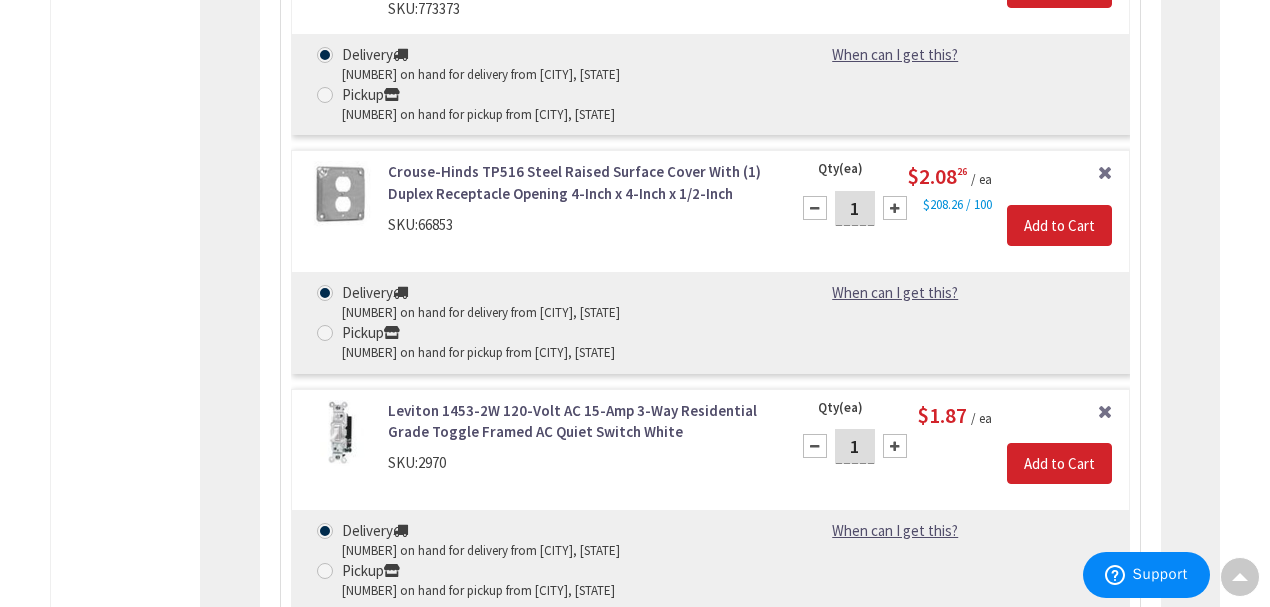 click at bounding box center (895, 446) 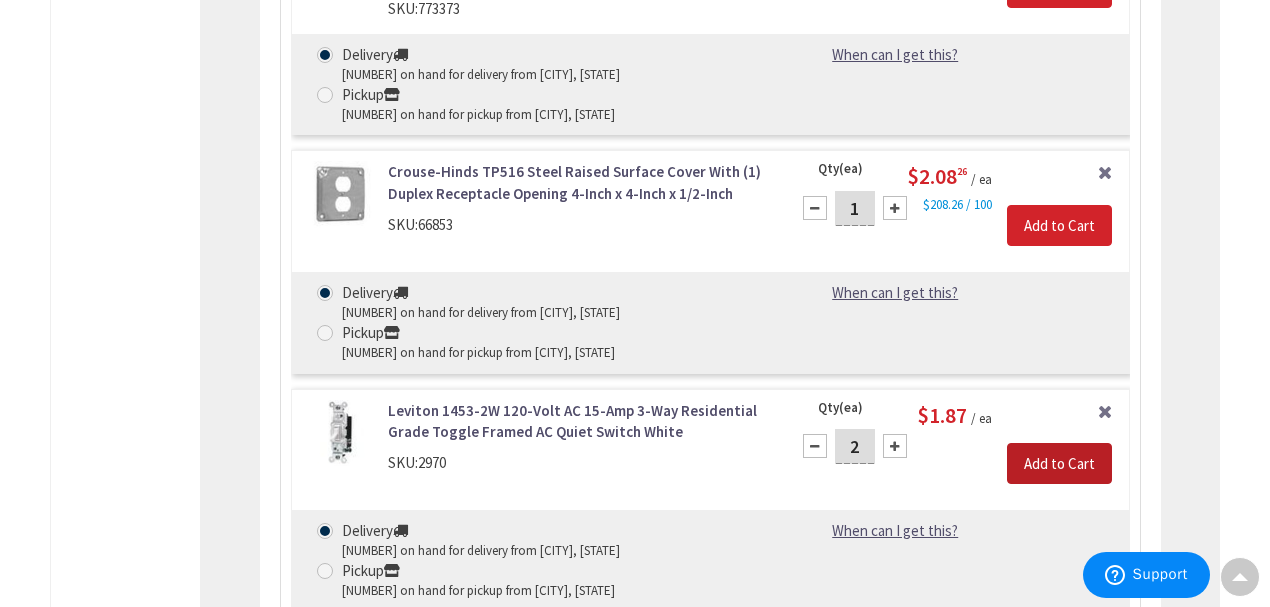 click on "Add to Cart" at bounding box center (1059, 464) 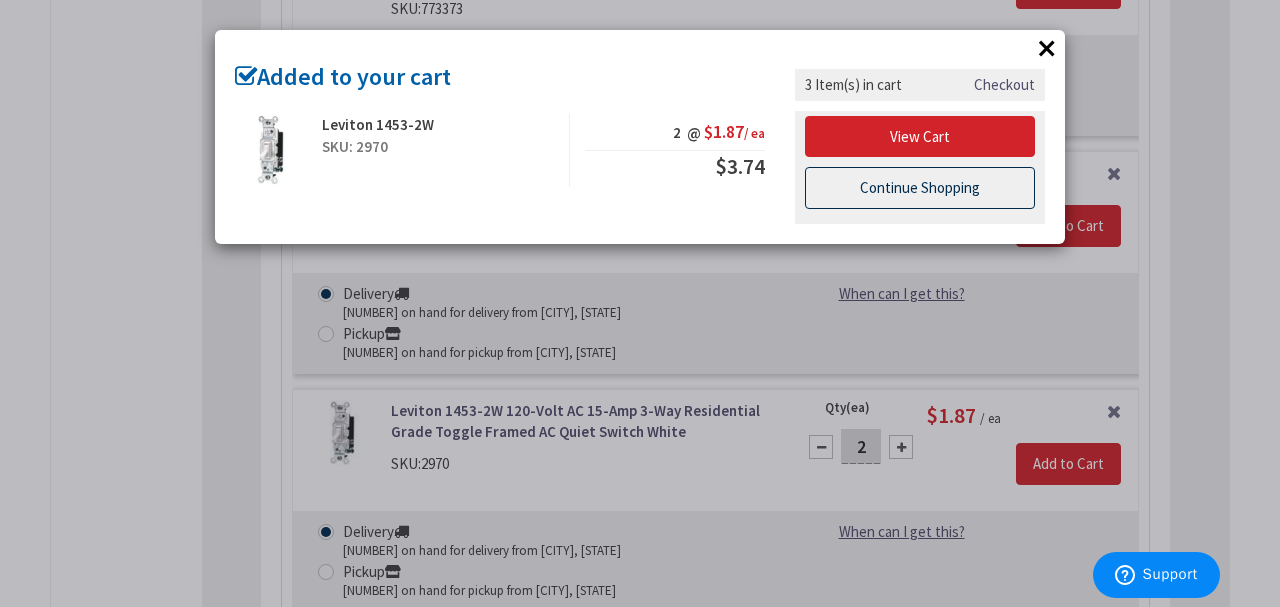 click on "Continue Shopping" at bounding box center [920, 188] 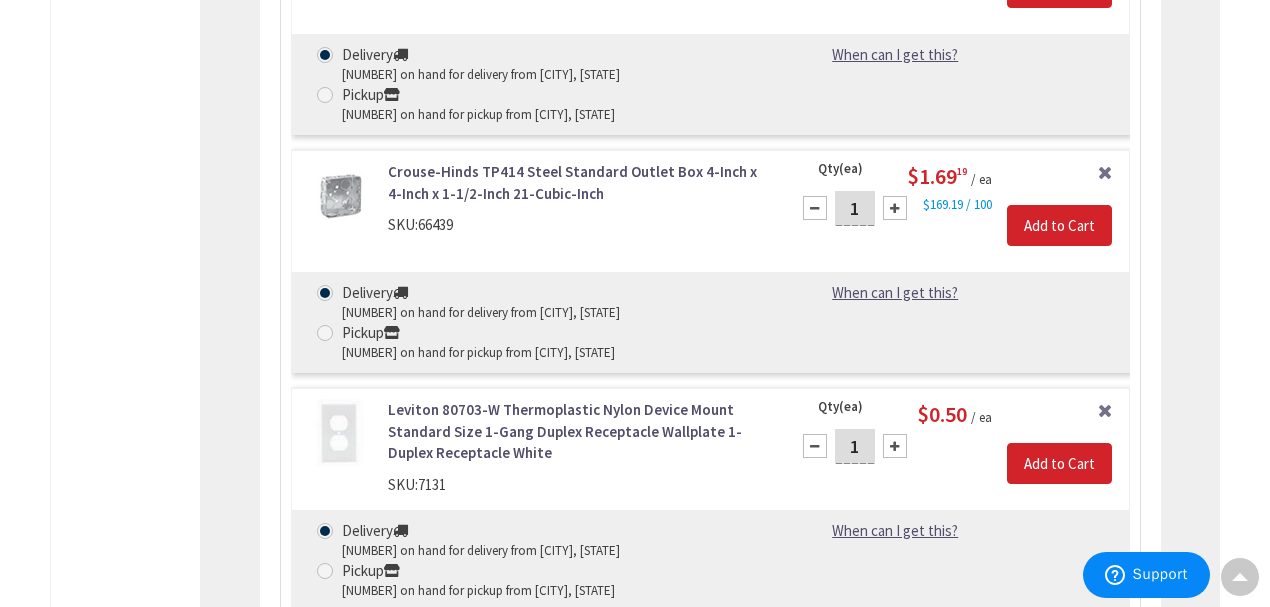 scroll, scrollTop: 3910, scrollLeft: 0, axis: vertical 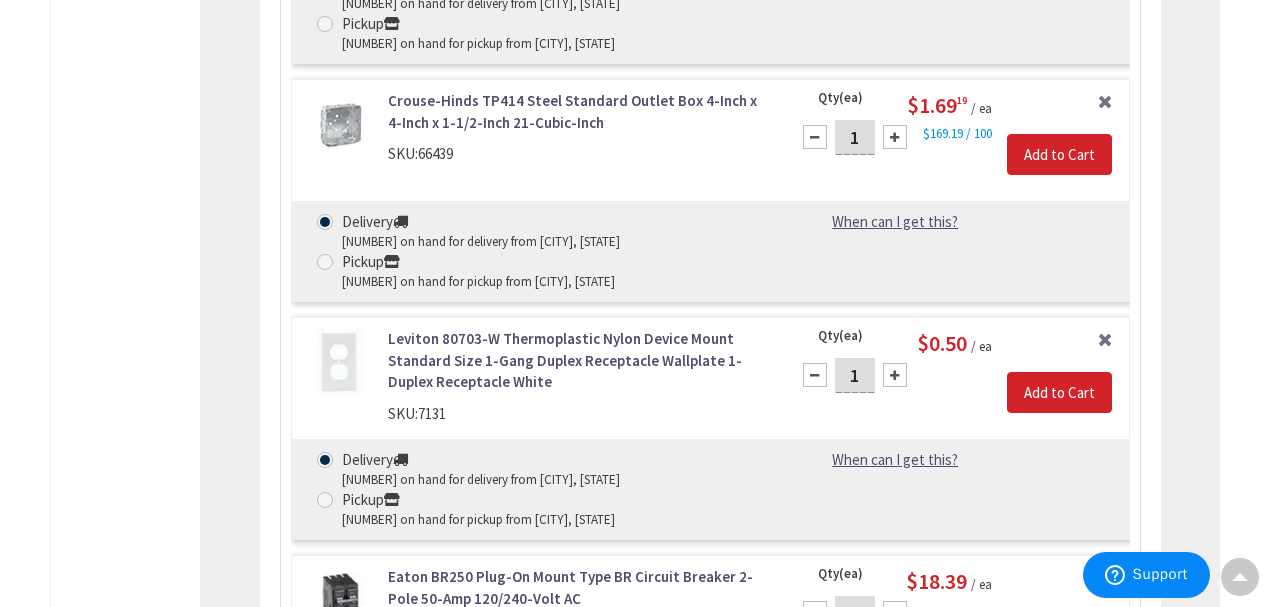 click on "1" at bounding box center [855, 375] 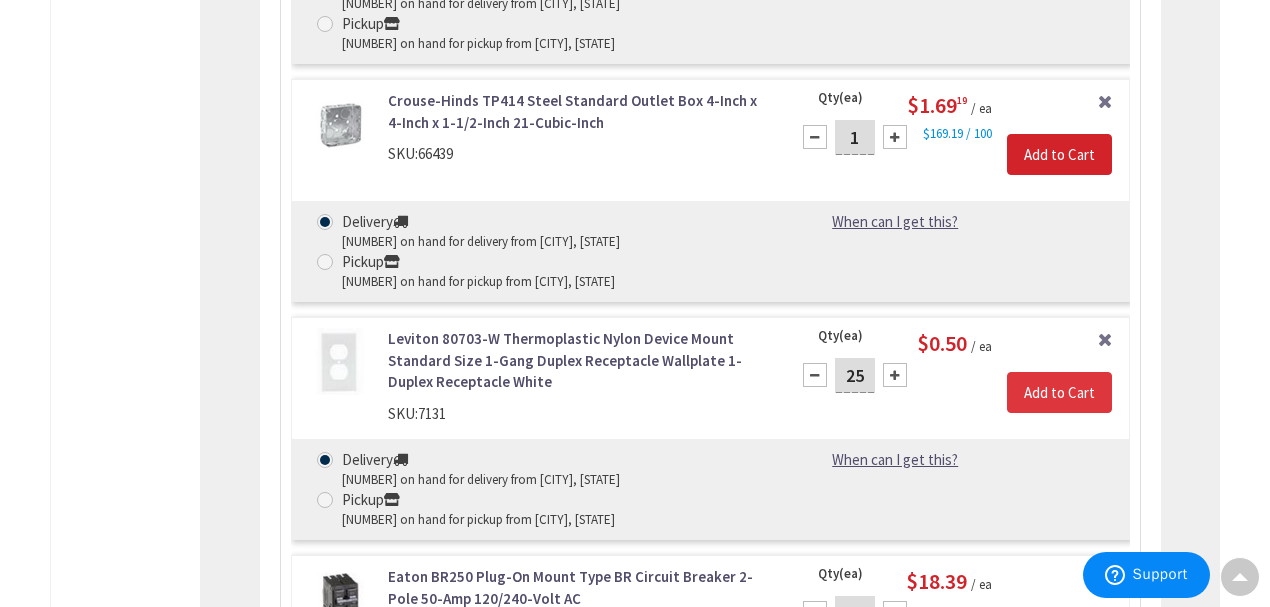 type on "25" 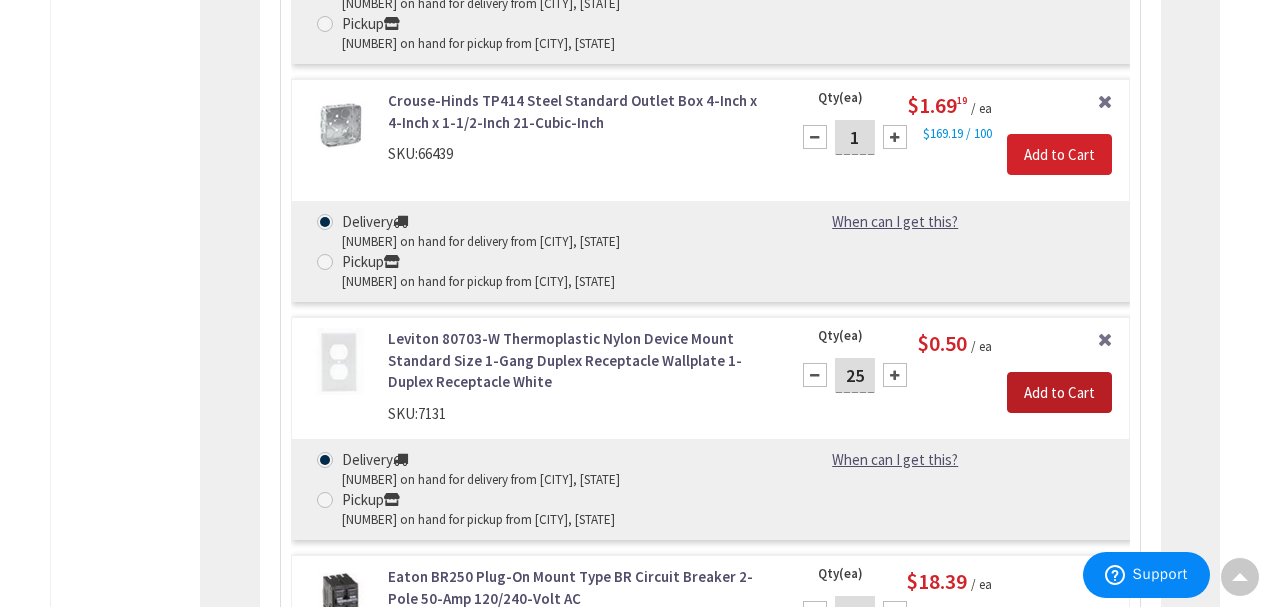 click on "Add to Cart" at bounding box center (1059, 393) 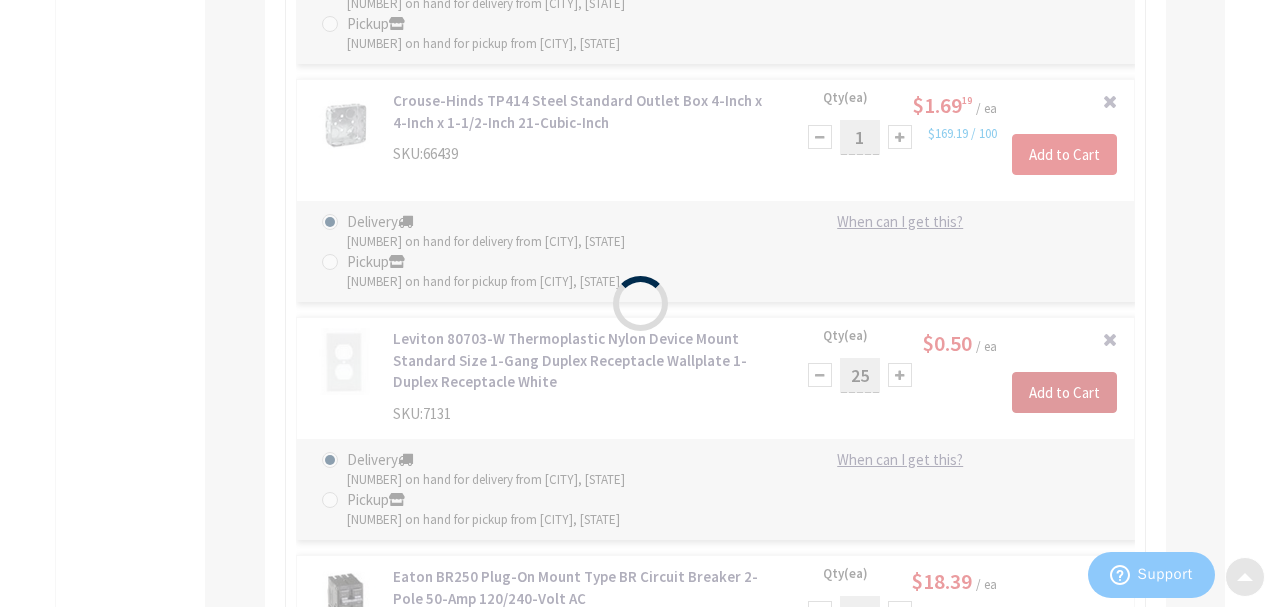 scroll, scrollTop: 3910, scrollLeft: 0, axis: vertical 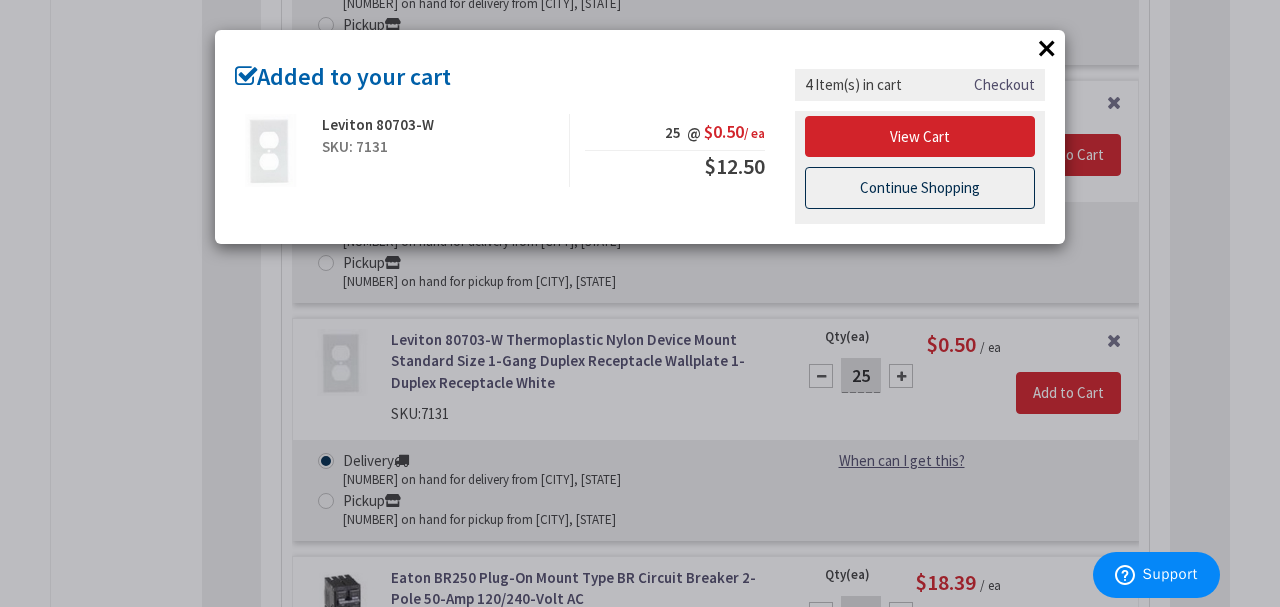click on "Continue Shopping" at bounding box center (920, 188) 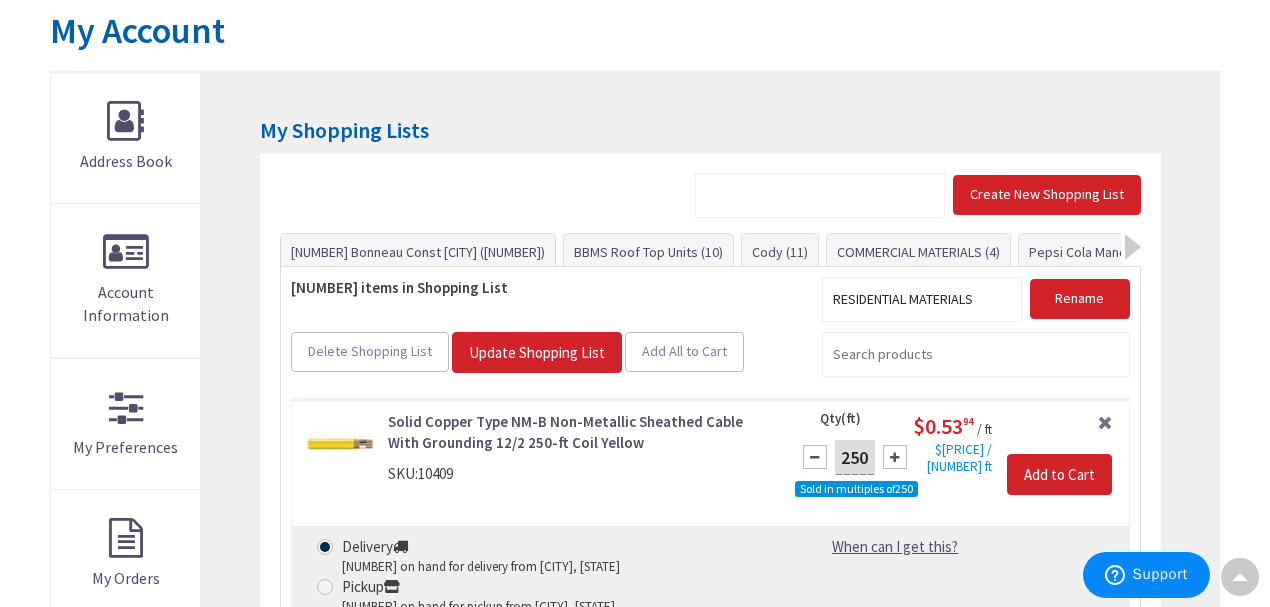 scroll, scrollTop: 0, scrollLeft: 0, axis: both 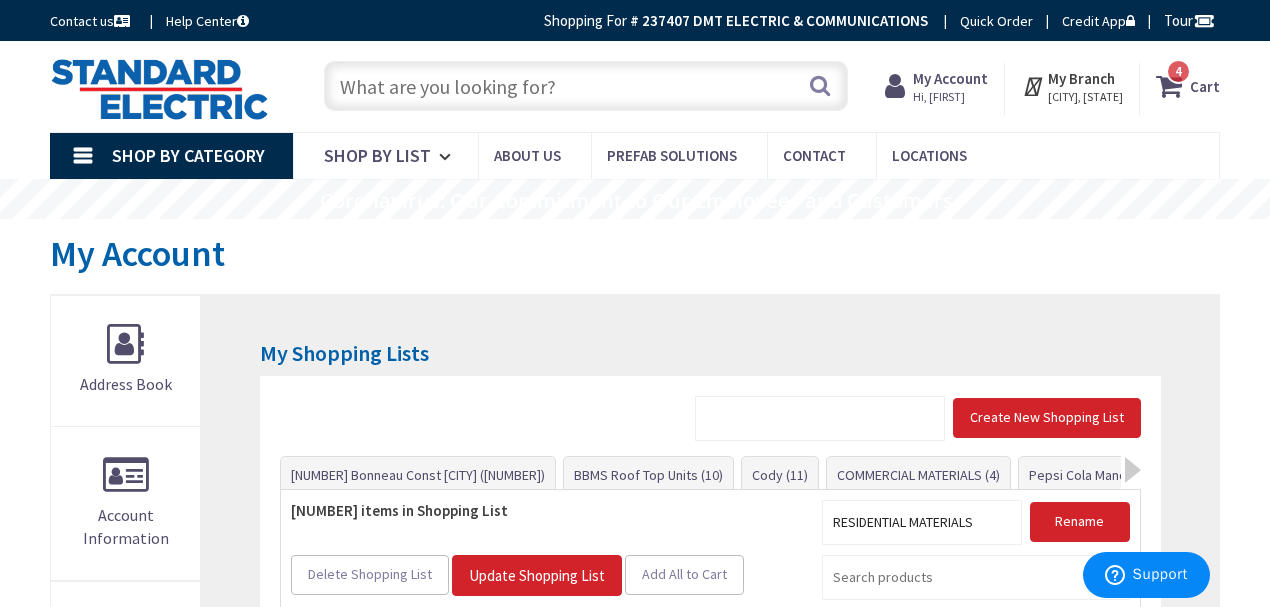 click at bounding box center (586, 86) 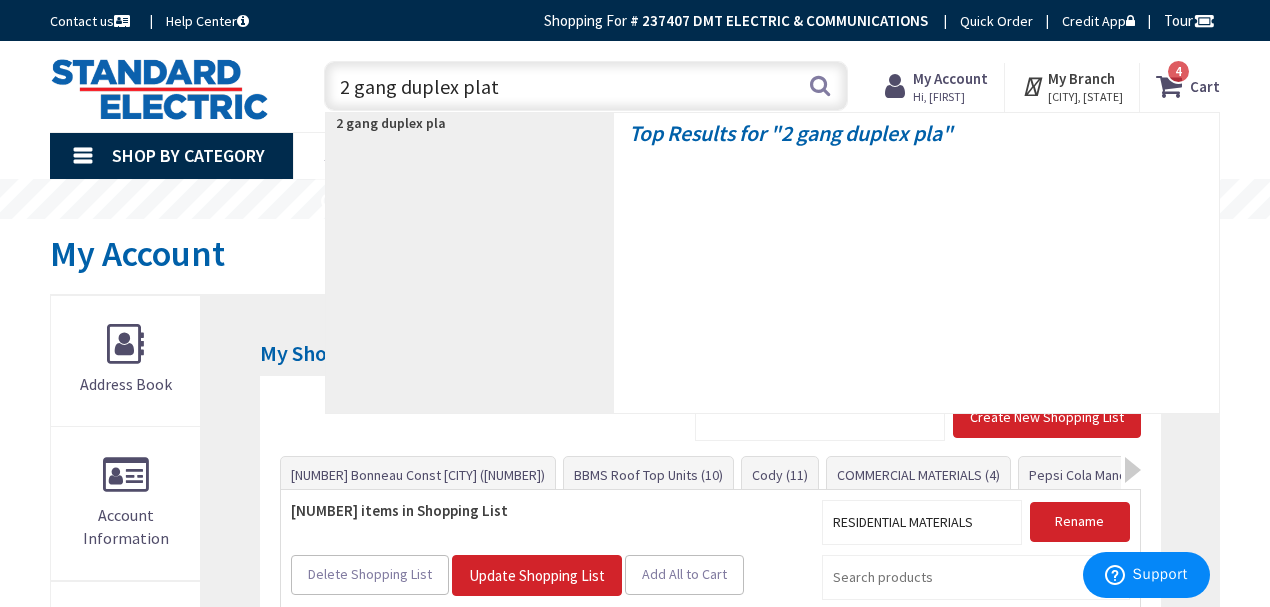 type on "2 gang duplex plate" 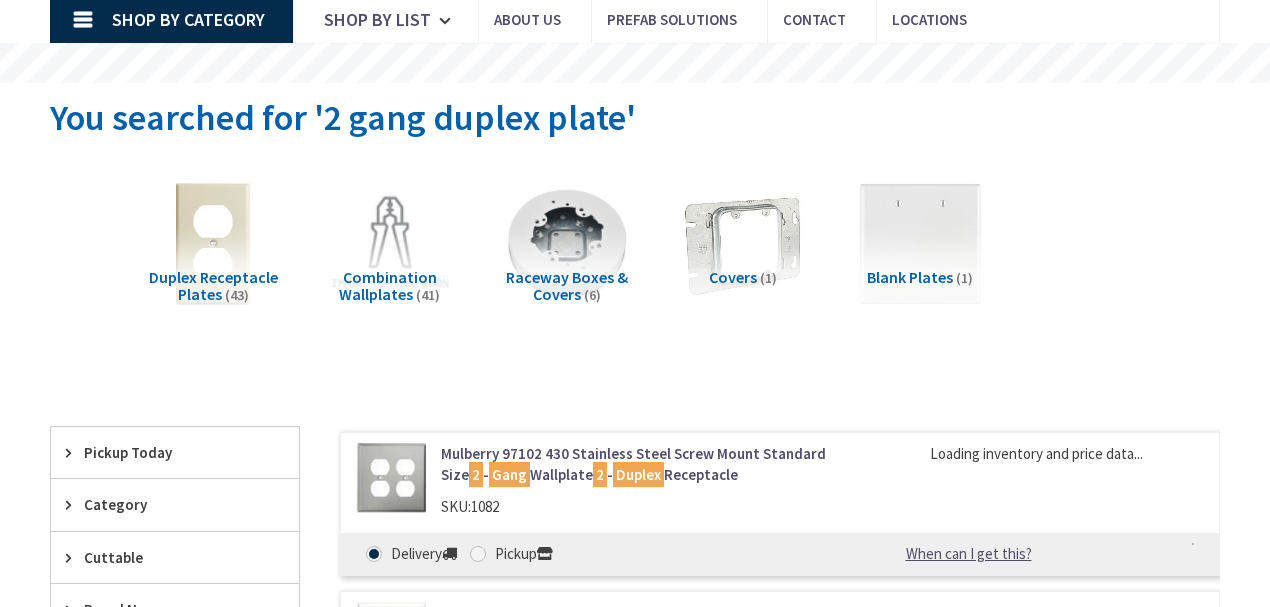 scroll, scrollTop: 200, scrollLeft: 0, axis: vertical 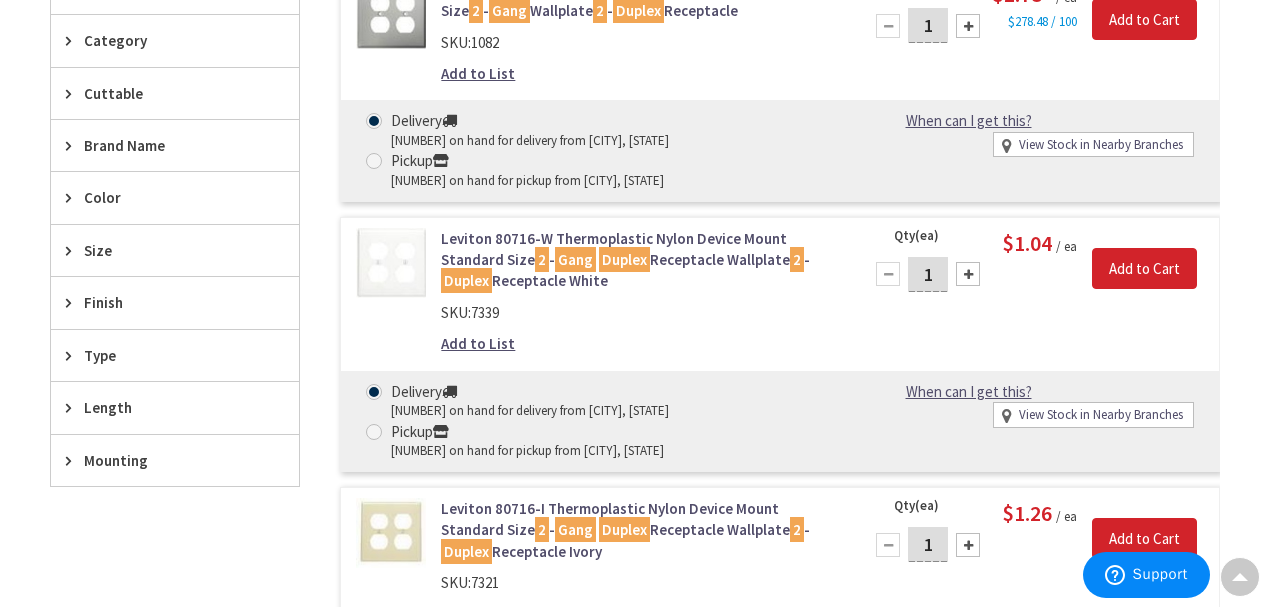 click at bounding box center (968, 274) 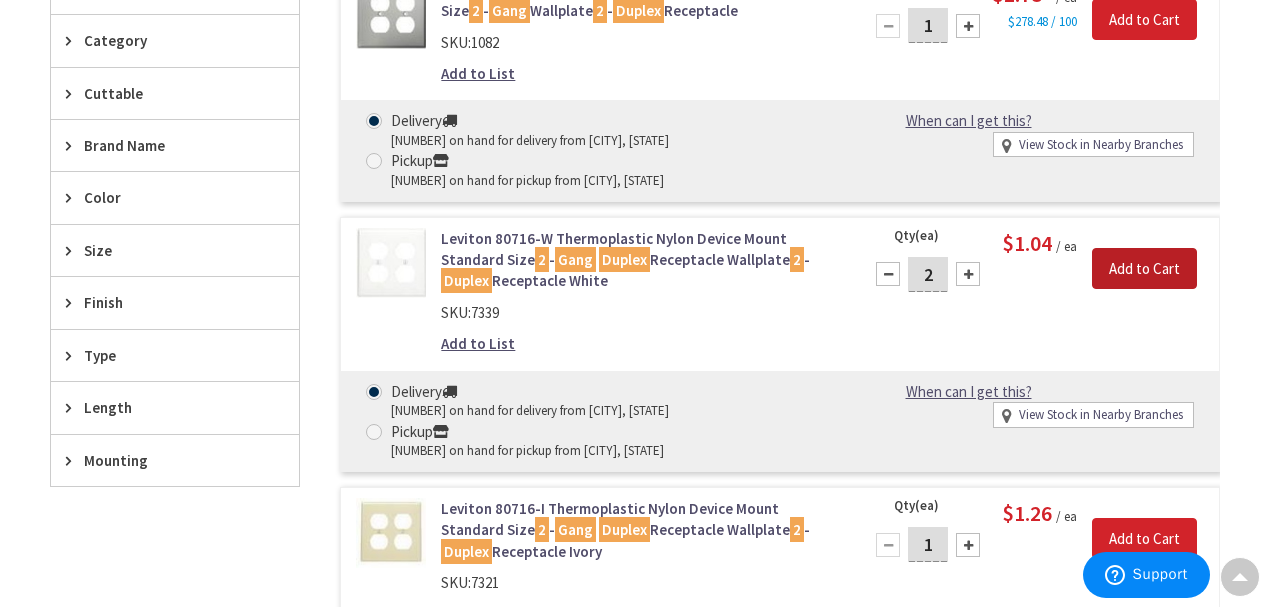 click on "Add to Cart" at bounding box center [1144, 269] 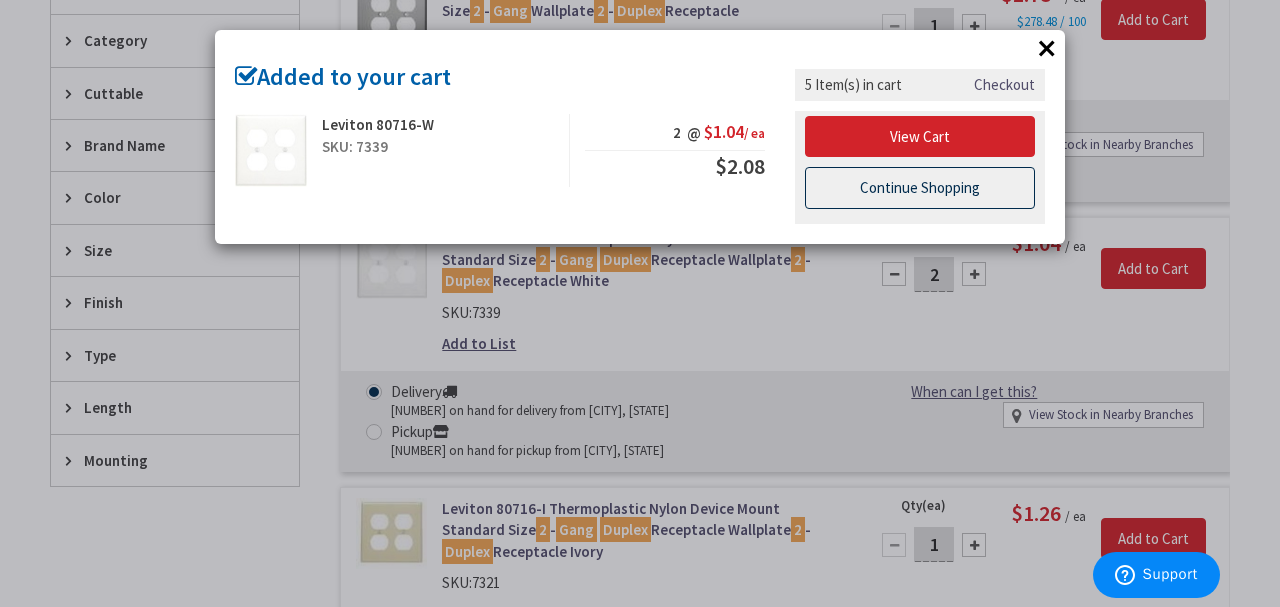 click on "Continue Shopping" at bounding box center [920, 188] 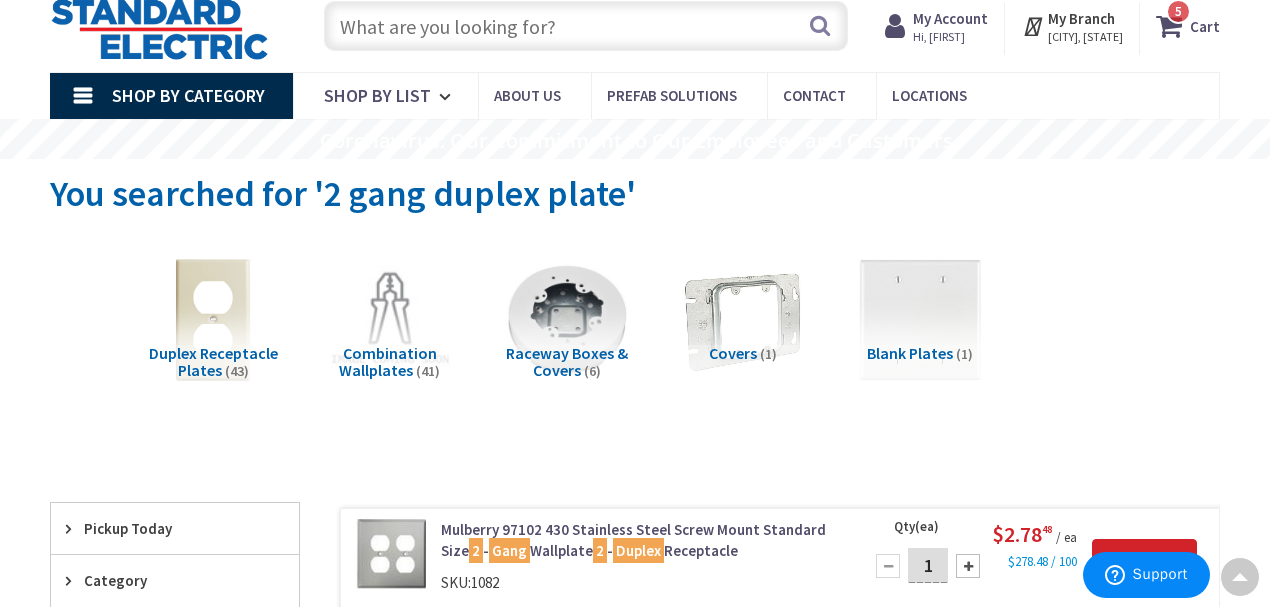 scroll, scrollTop: 0, scrollLeft: 0, axis: both 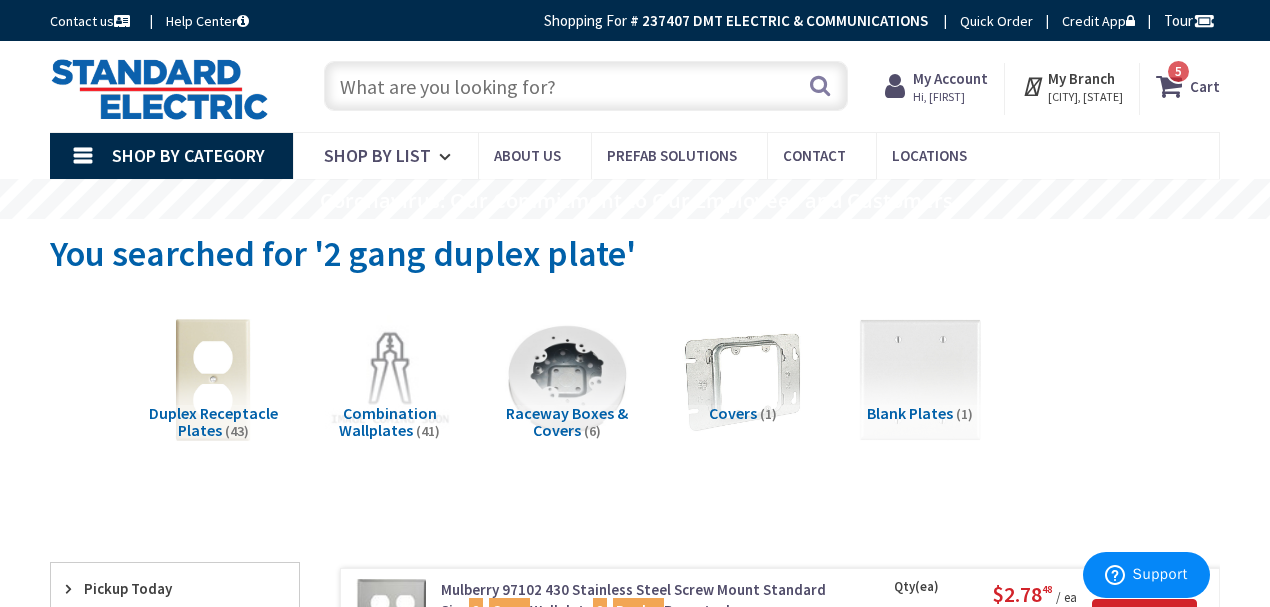 click at bounding box center (586, 86) 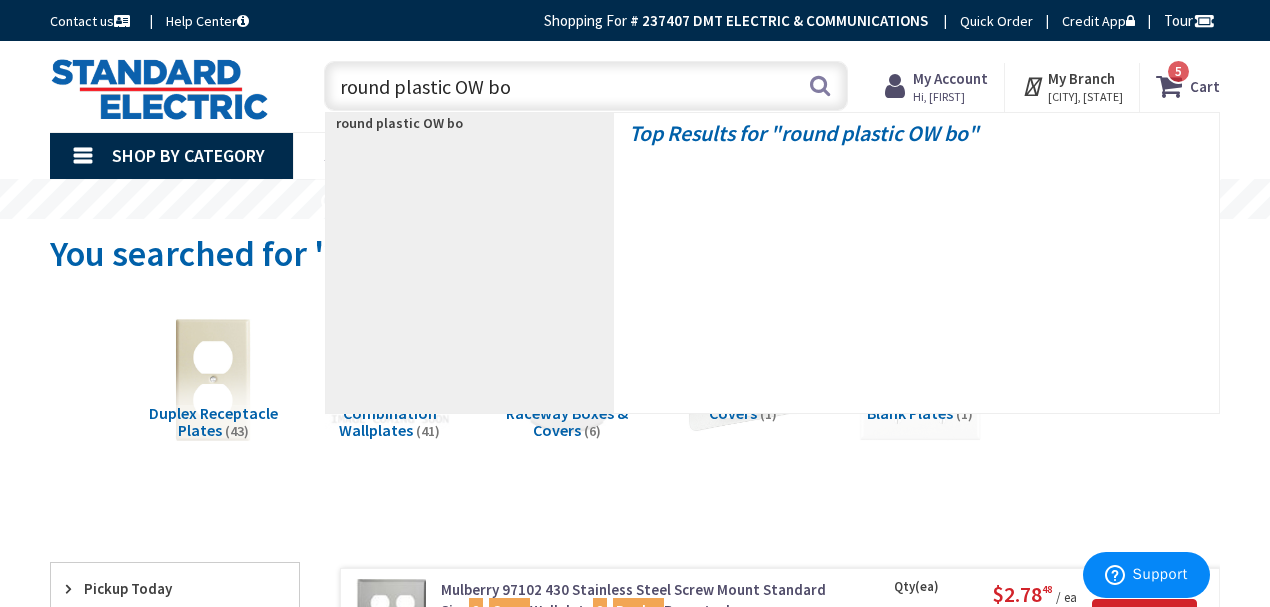 type on "round plastic OW box" 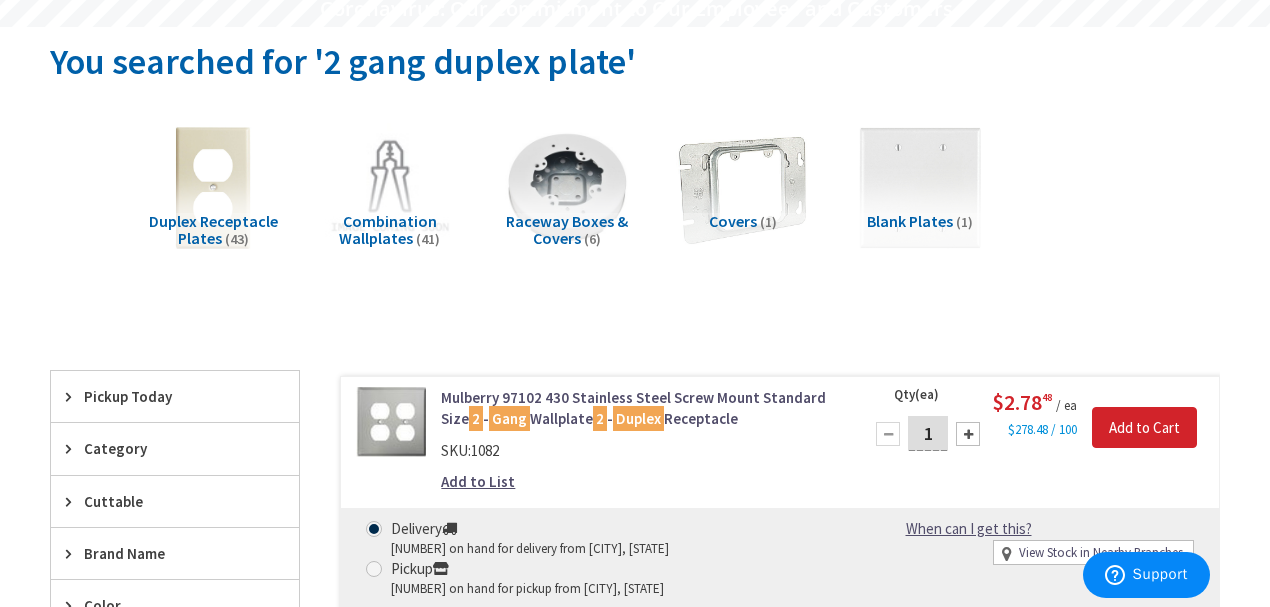 scroll, scrollTop: 200, scrollLeft: 0, axis: vertical 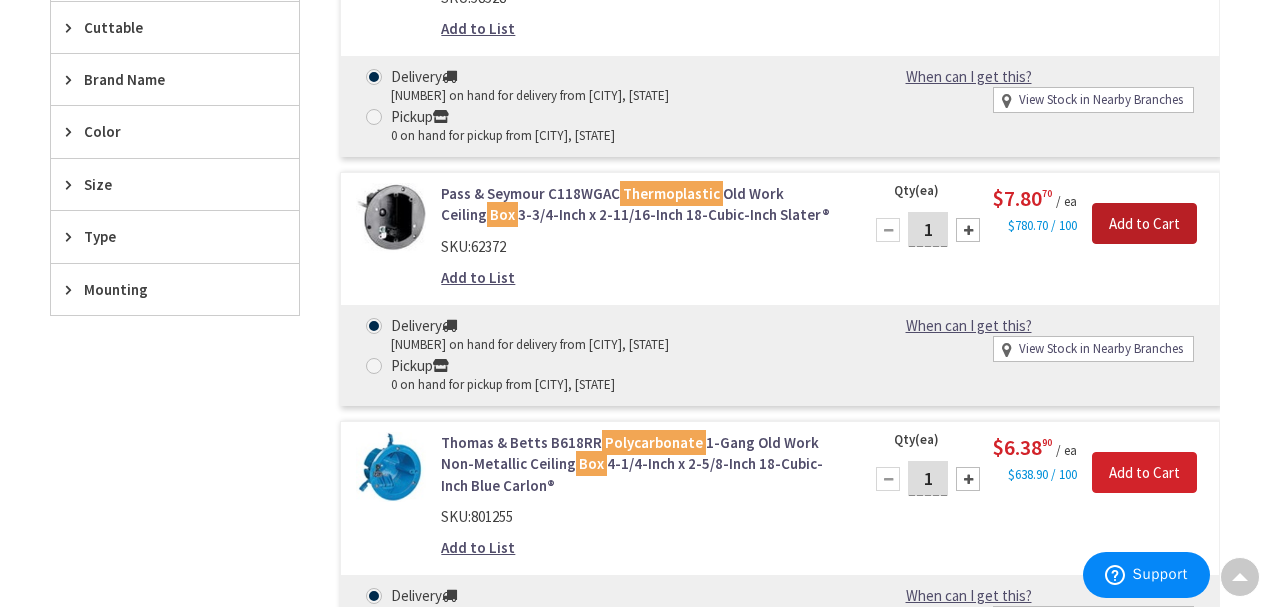 click on "Add to Cart" at bounding box center (1144, 224) 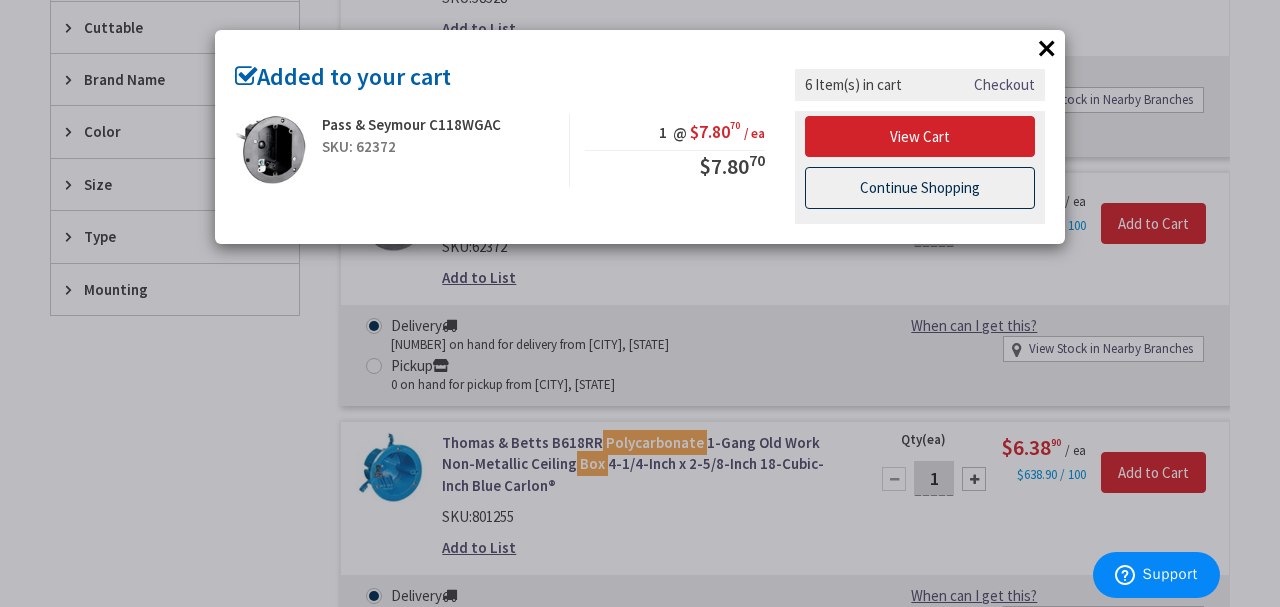 click on "Continue Shopping" at bounding box center [920, 188] 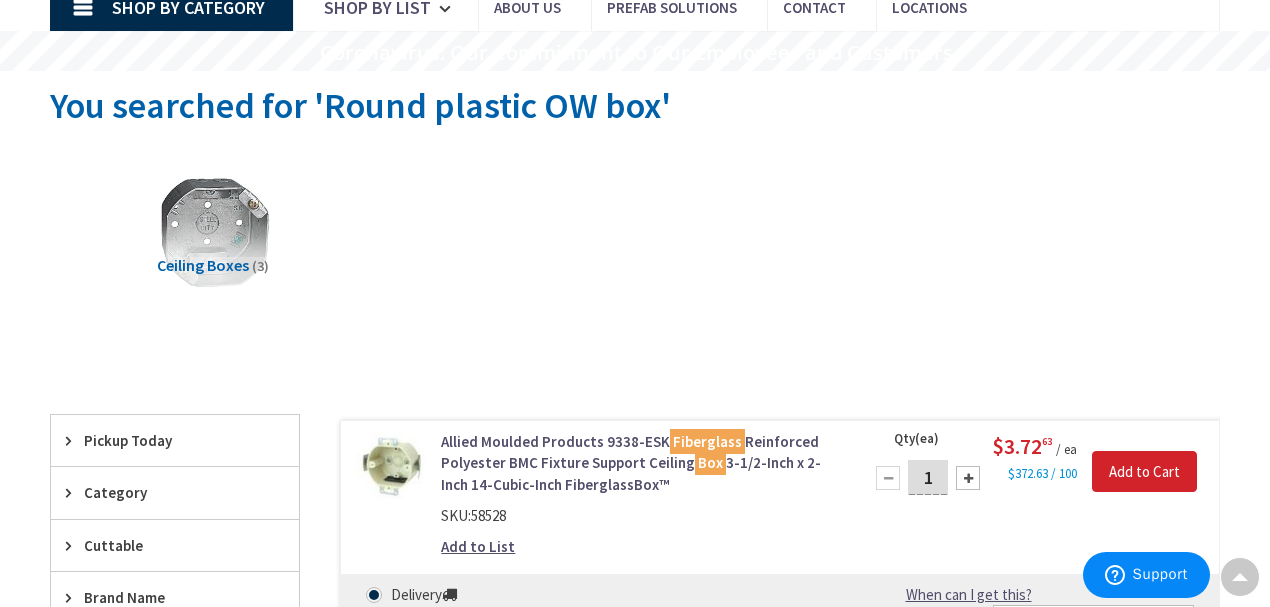 scroll, scrollTop: 0, scrollLeft: 0, axis: both 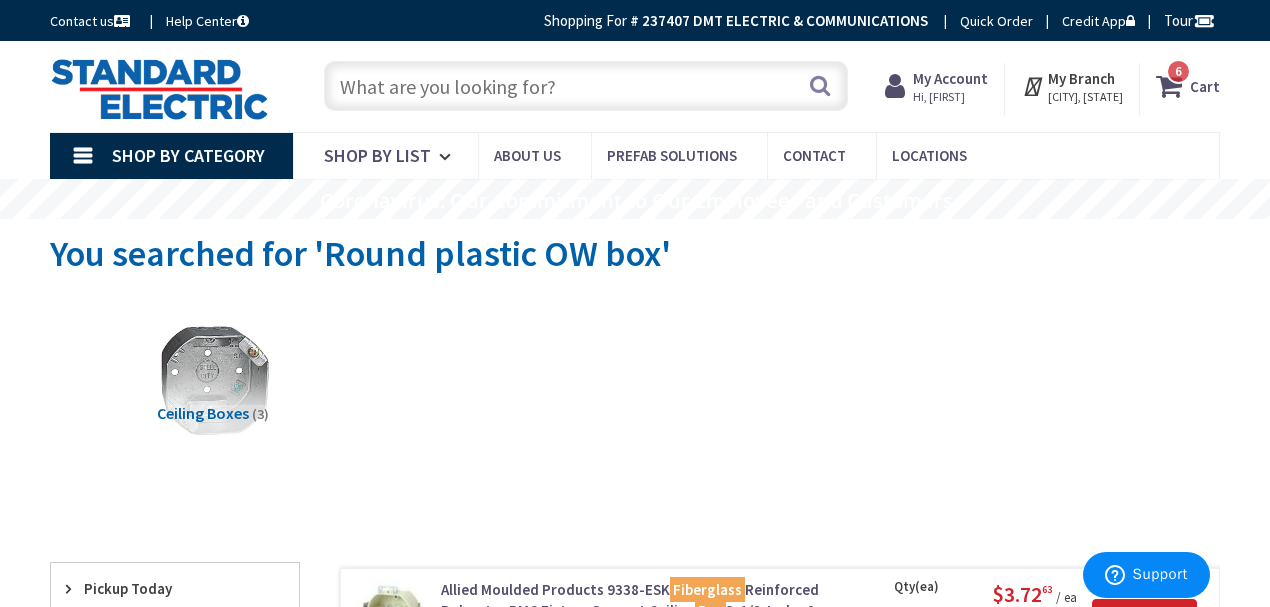 click on "My Branch" at bounding box center (1081, 78) 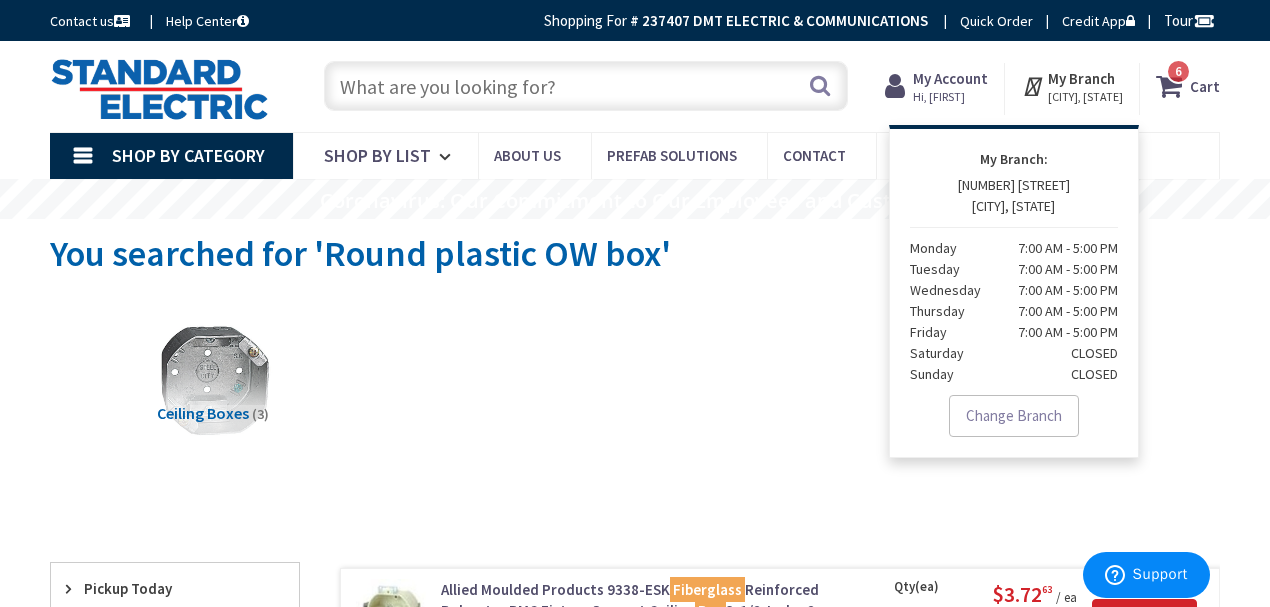 drag, startPoint x: 798, startPoint y: 310, endPoint x: 942, endPoint y: 128, distance: 232.07758 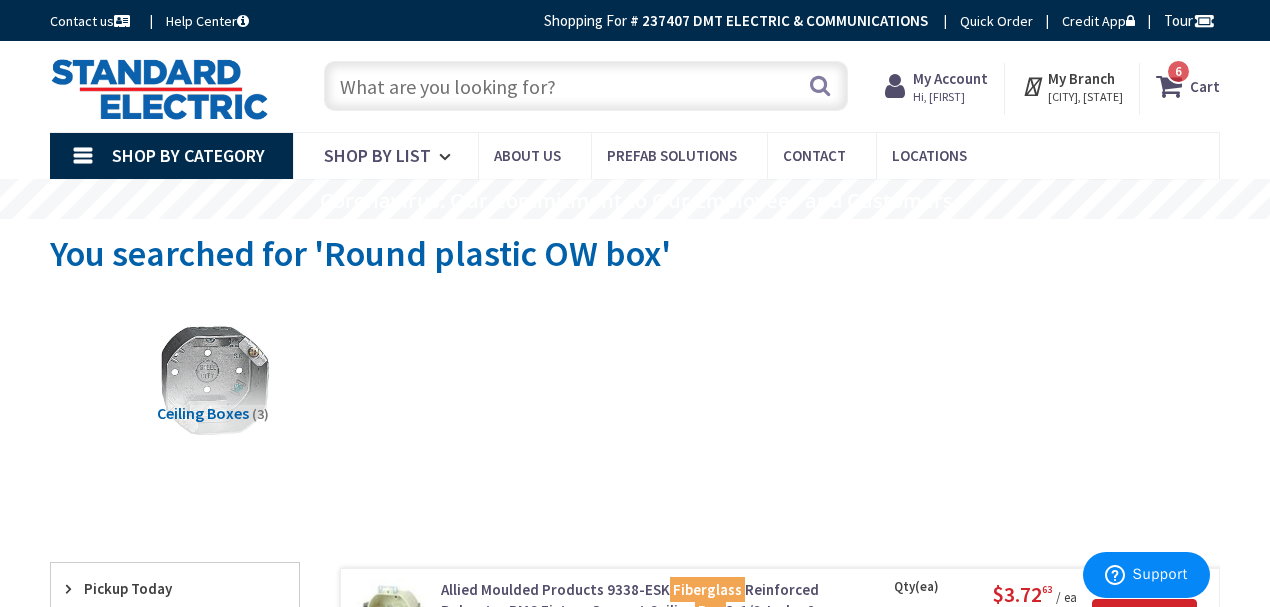 click on "My Account" at bounding box center (950, 78) 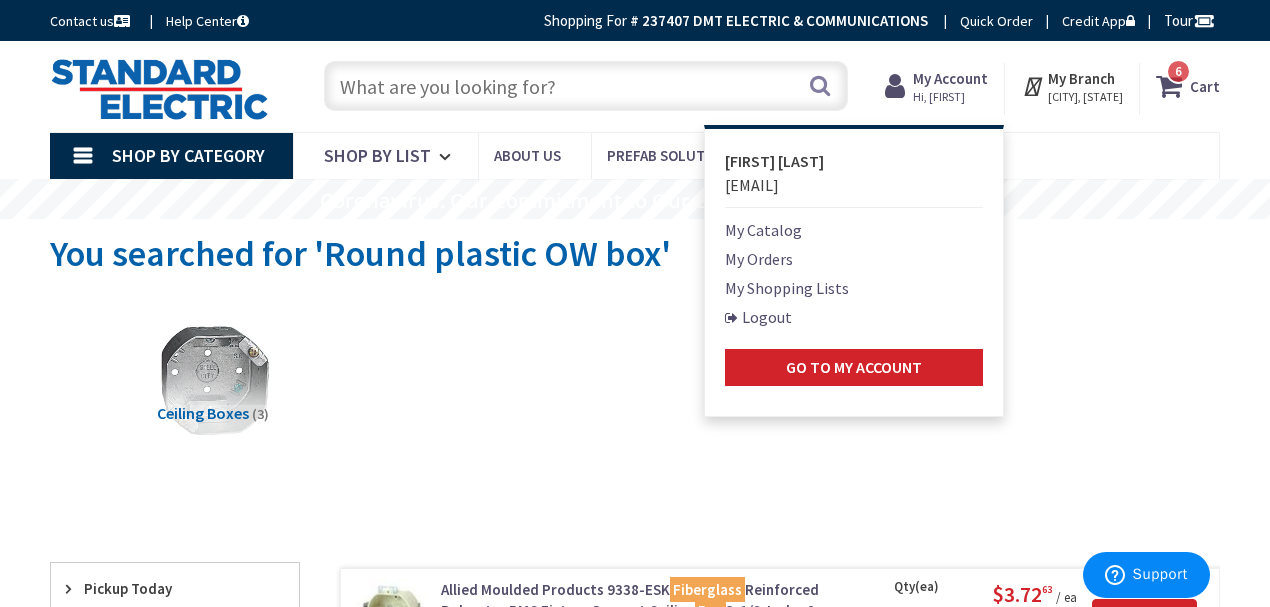 click on "My Shopping Lists" at bounding box center (787, 288) 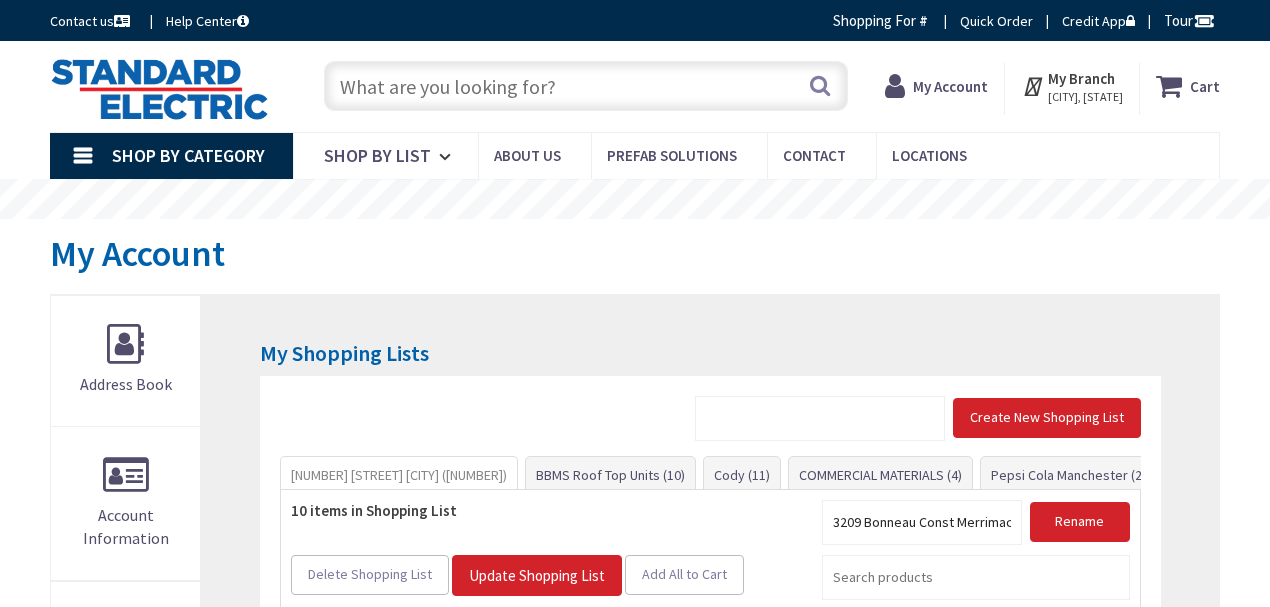 scroll, scrollTop: 0, scrollLeft: 0, axis: both 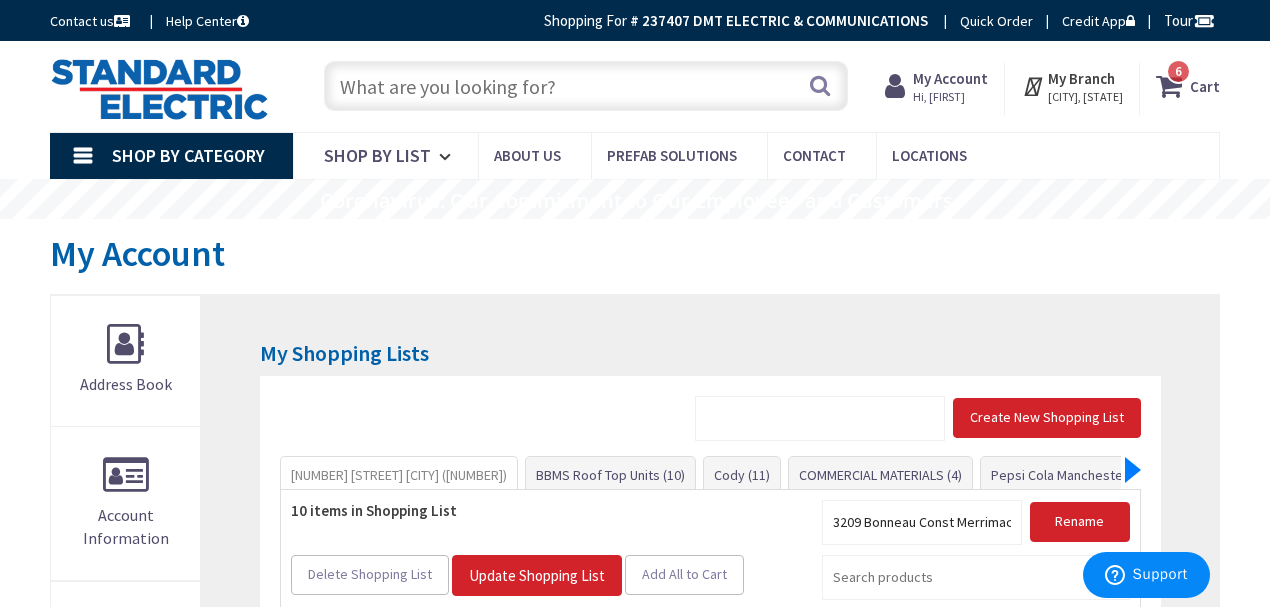 click at bounding box center (1133, 470) 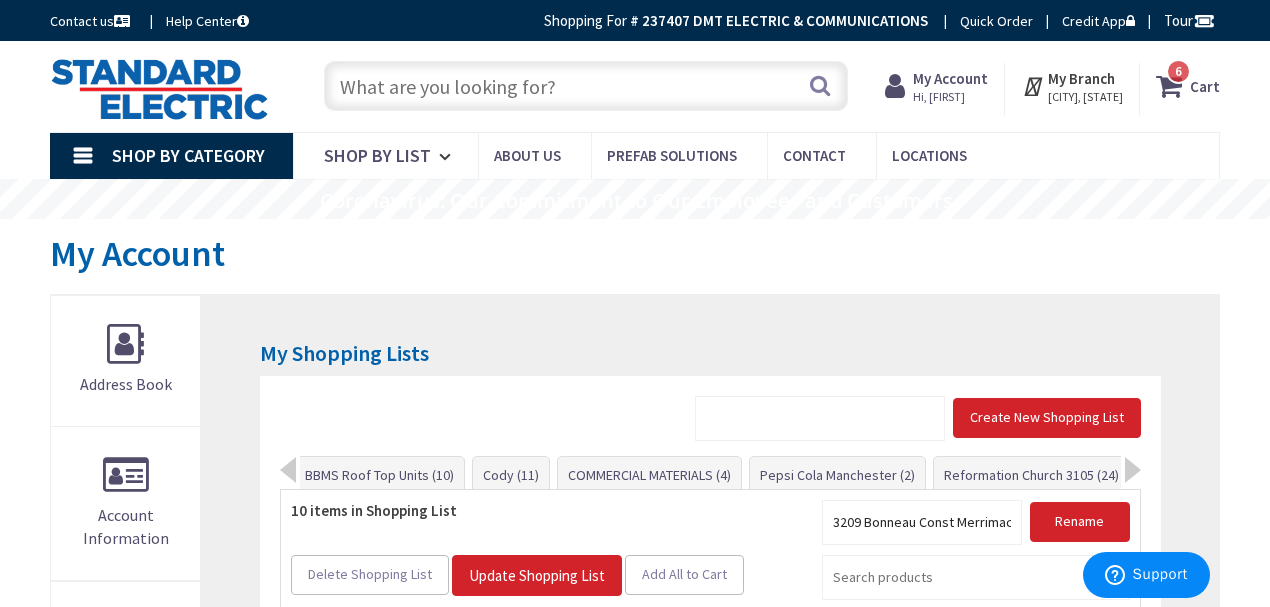 click on "3209 Bonneau Const Merrimack (10)
BBMS Roof Top Units (10)
Cody (11)
COMMERCIAL MATERIALS (4)" at bounding box center [710, 473] 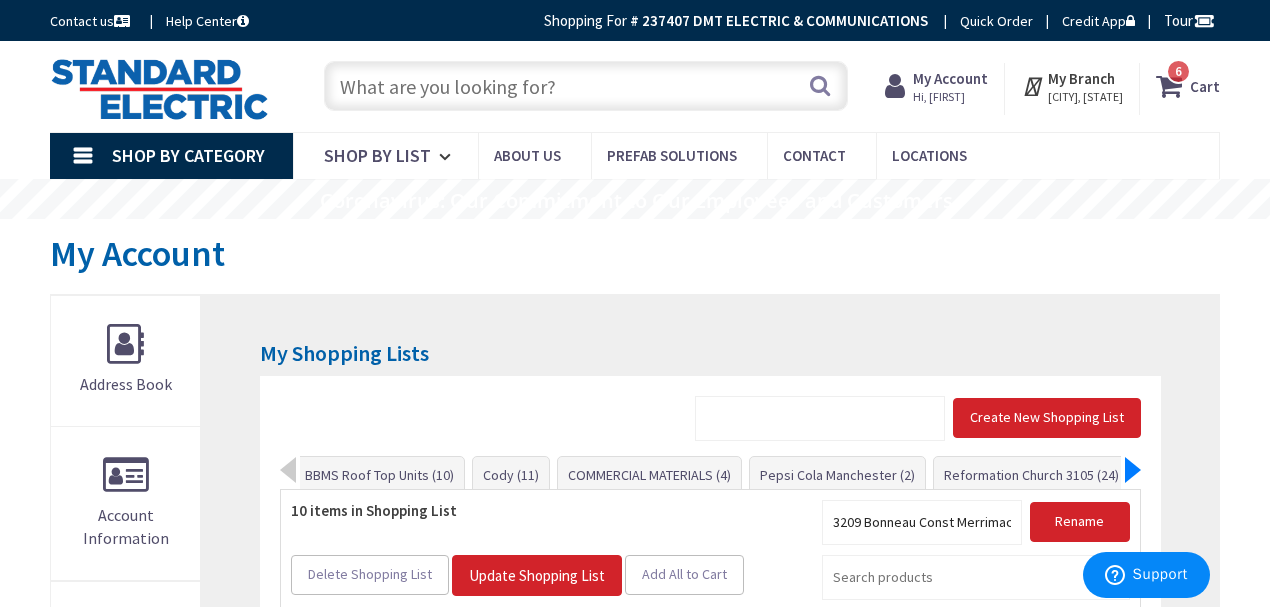 click at bounding box center [1133, 470] 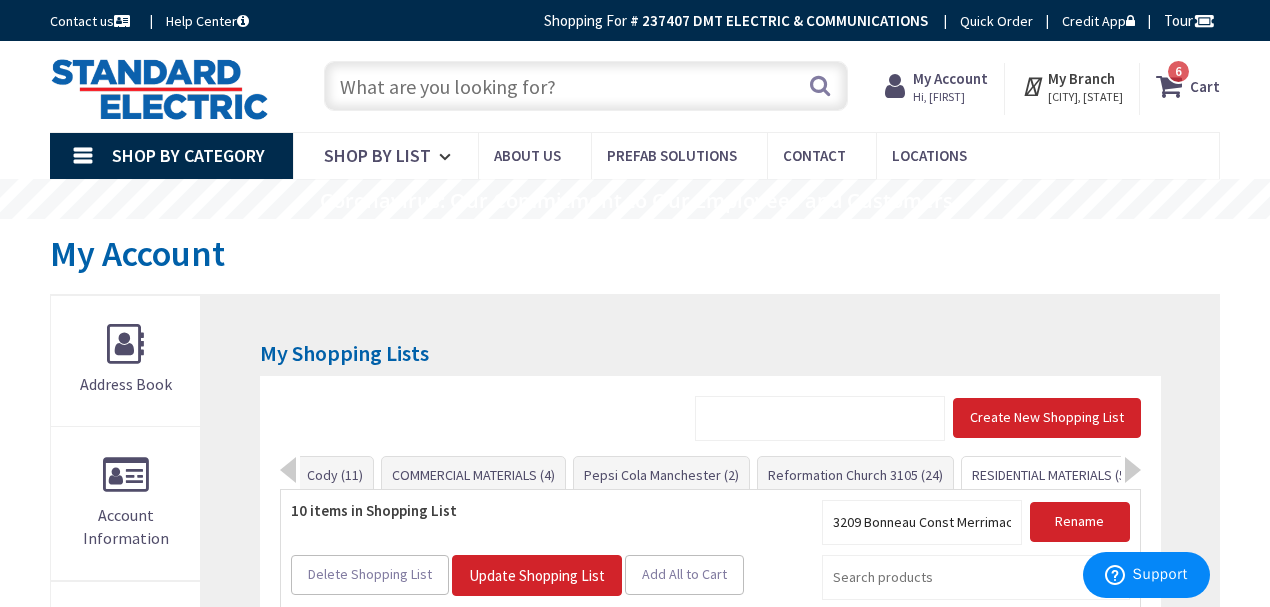 click on "RESIDENTIAL MATERIALS (58)" at bounding box center [1054, 475] 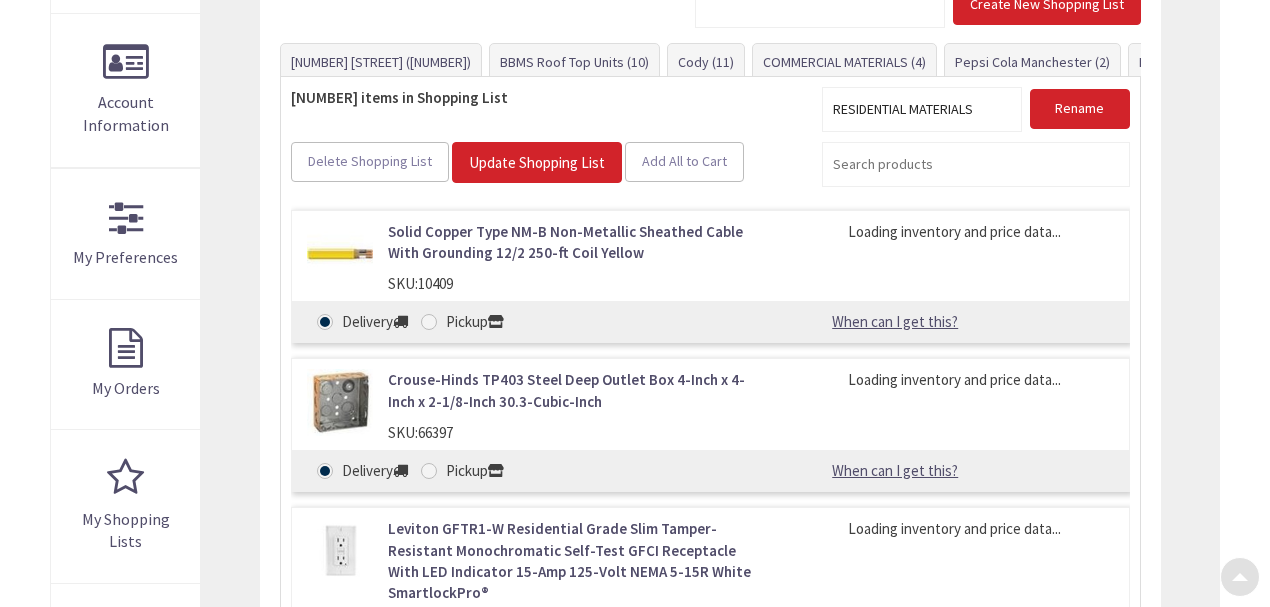 scroll, scrollTop: 413, scrollLeft: 0, axis: vertical 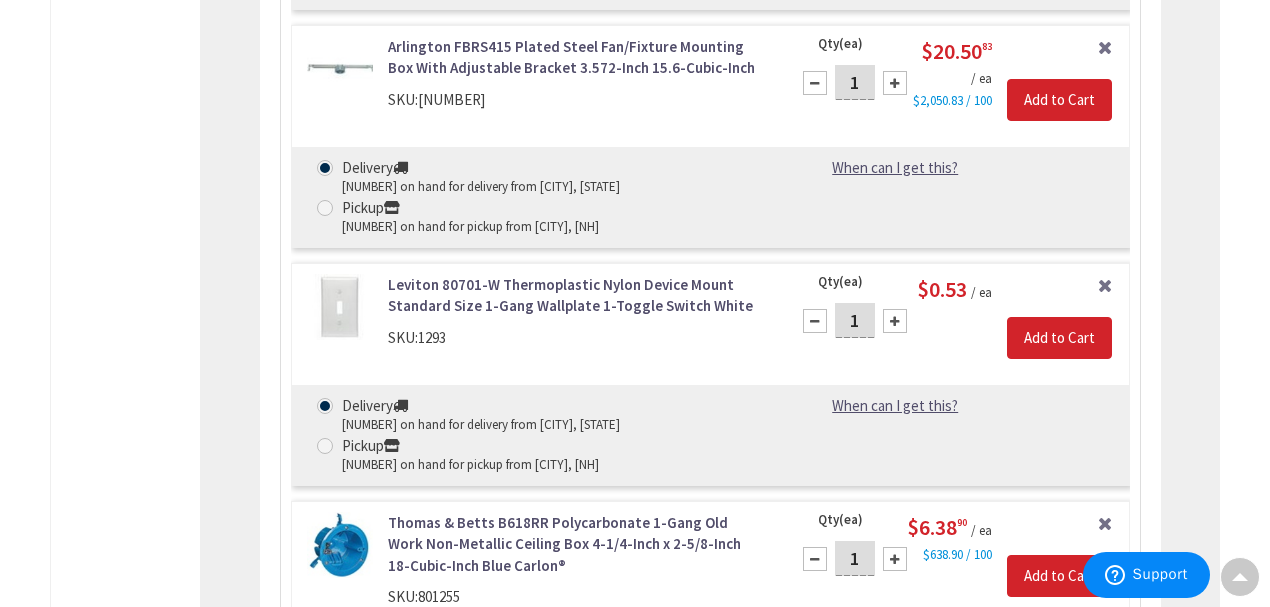 click at bounding box center (895, 321) 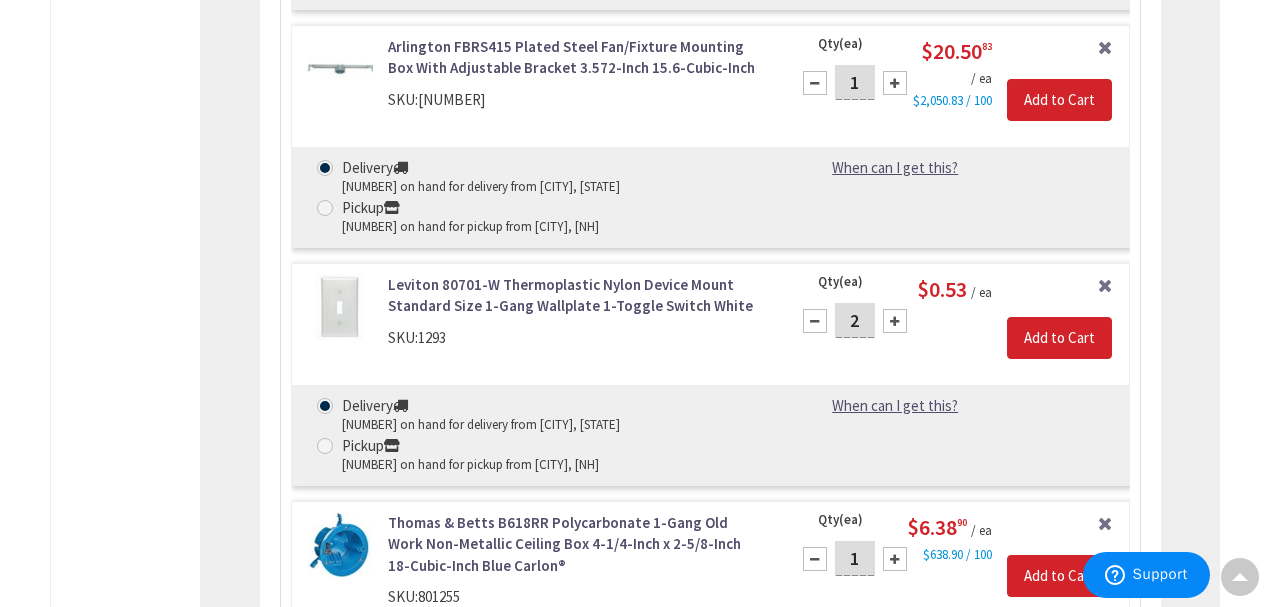 click at bounding box center (895, 321) 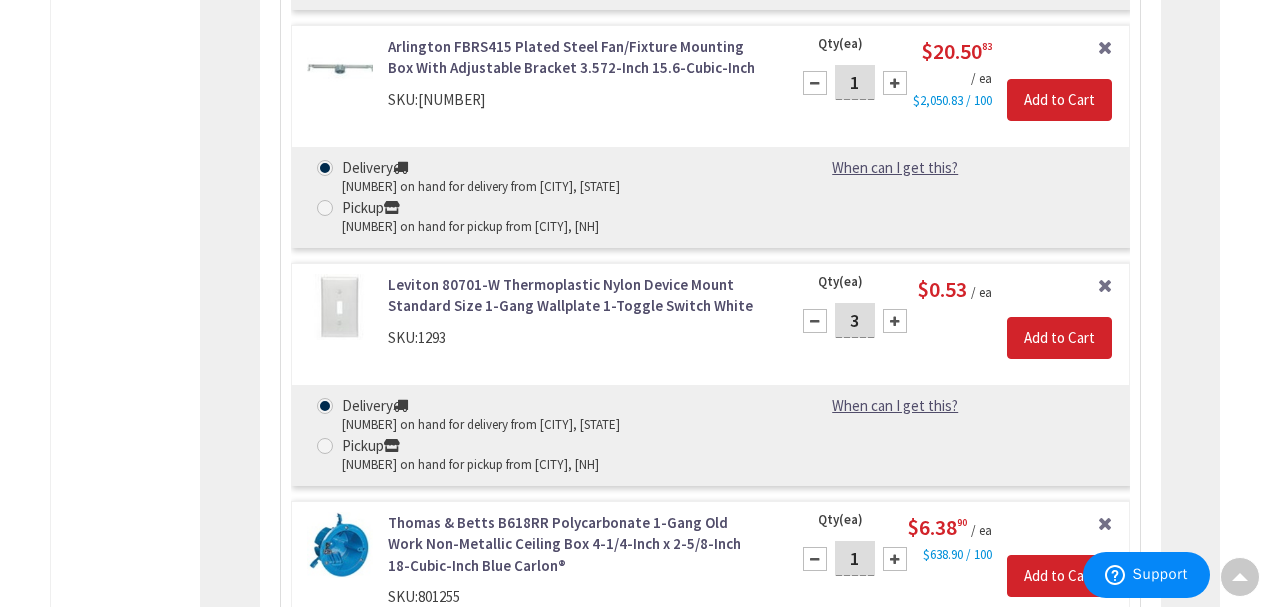 click at bounding box center (895, 321) 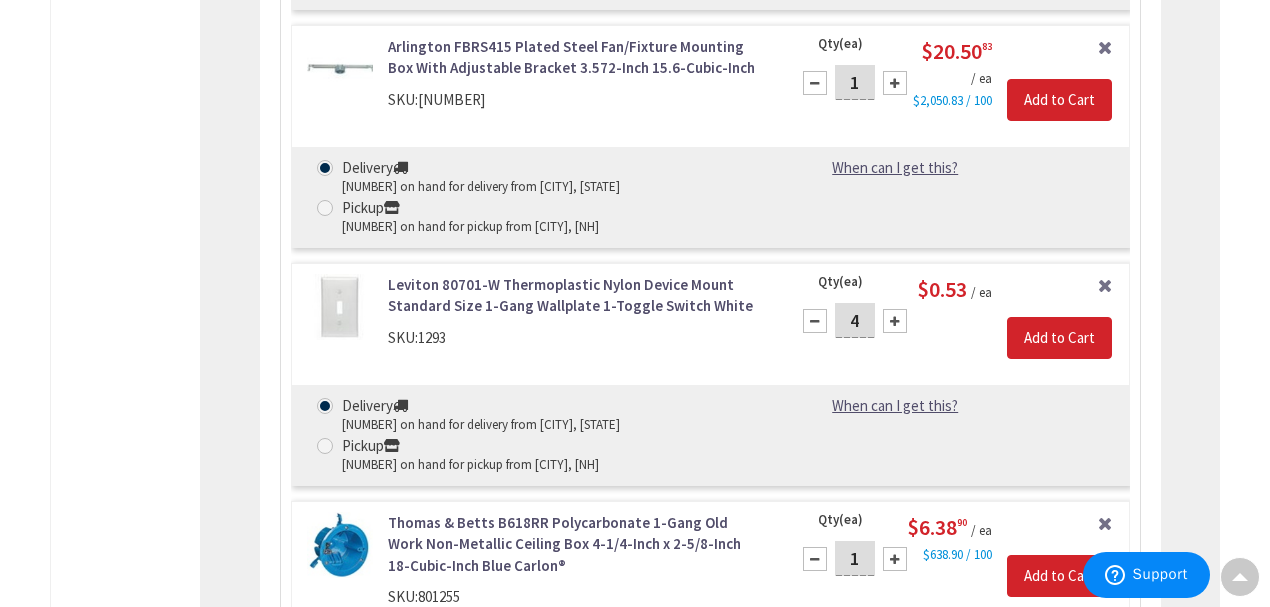 click at bounding box center (895, 321) 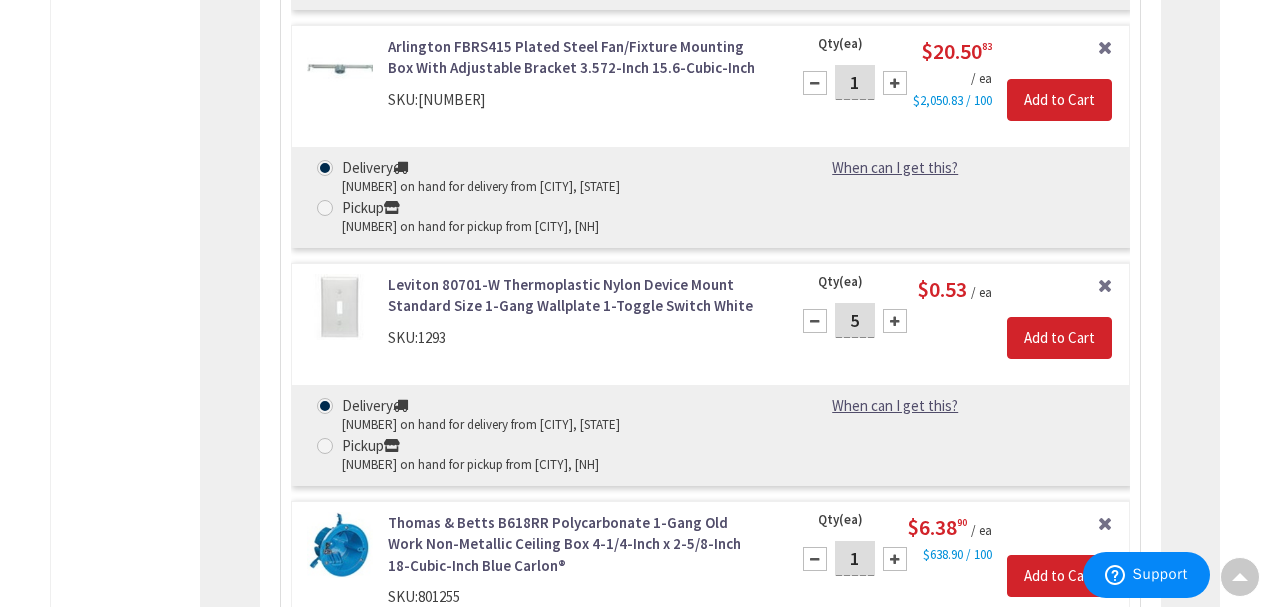 click at bounding box center [895, 321] 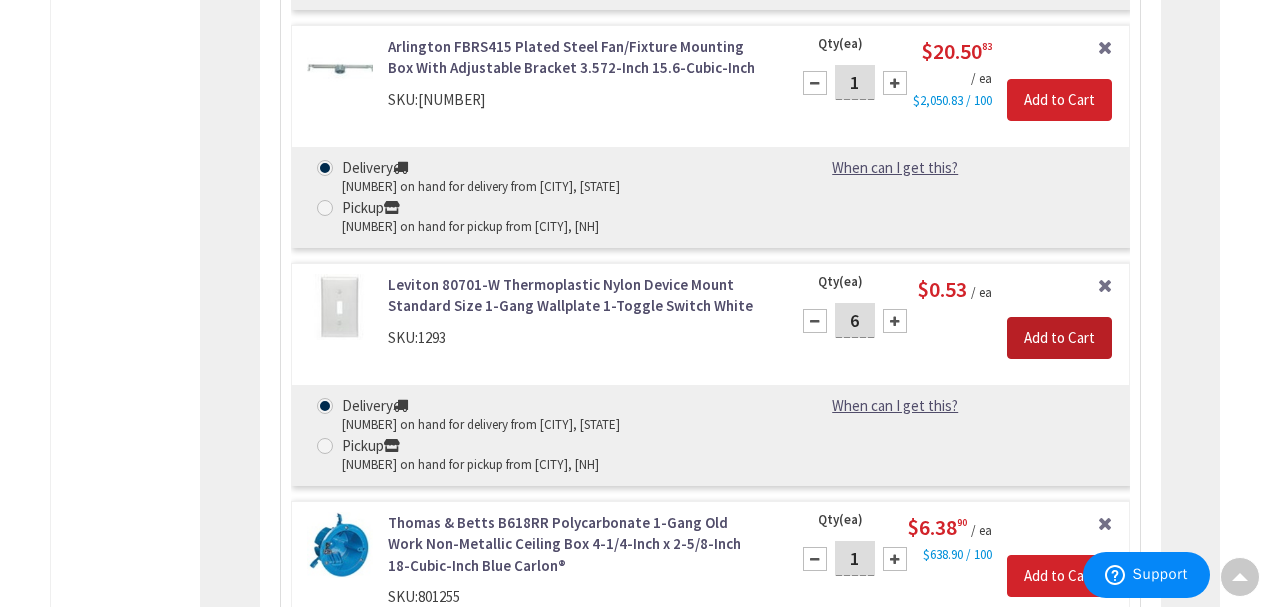 click on "Add to Cart" at bounding box center [1059, 338] 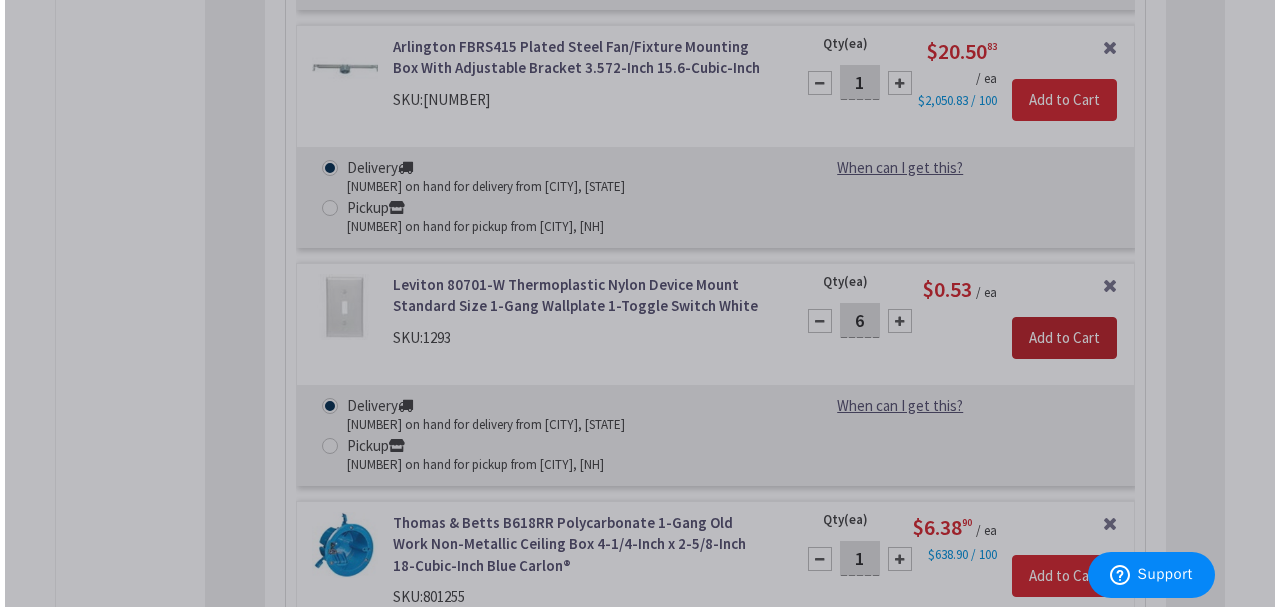 scroll, scrollTop: 6601, scrollLeft: 0, axis: vertical 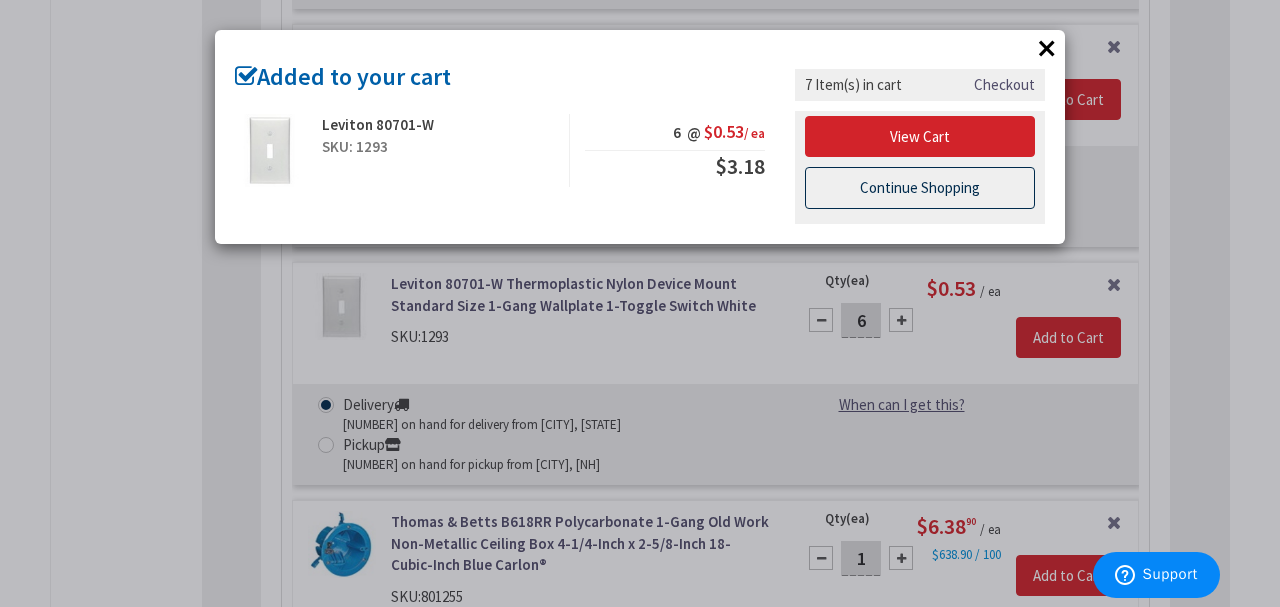 click on "Continue Shopping" at bounding box center [920, 188] 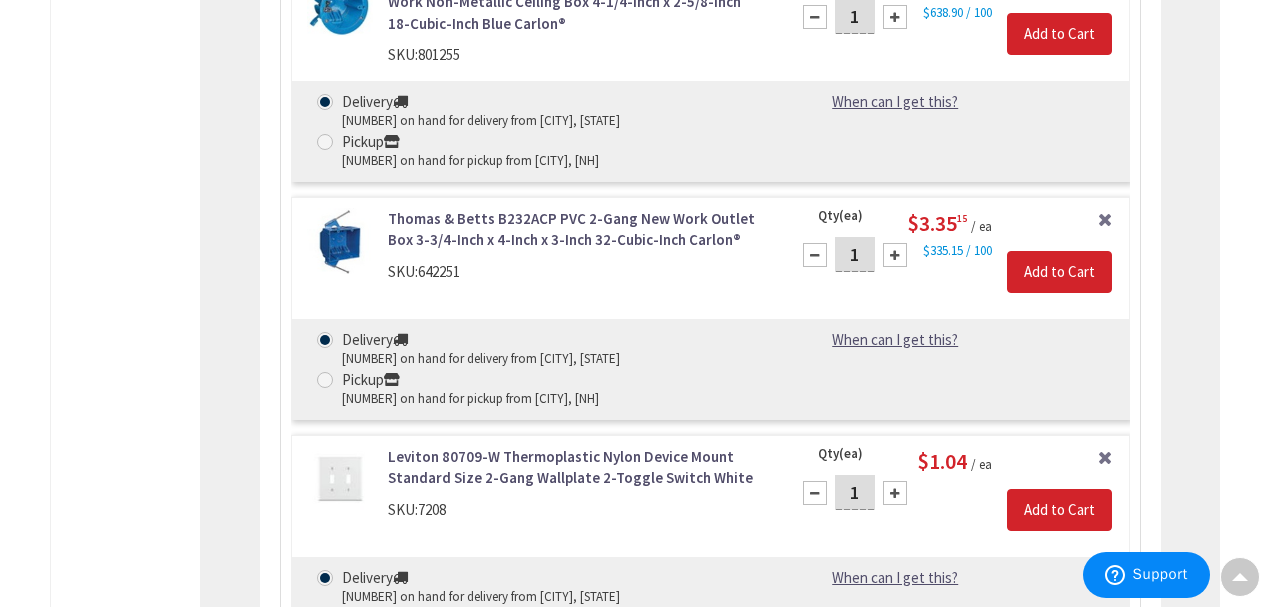 scroll, scrollTop: 7200, scrollLeft: 0, axis: vertical 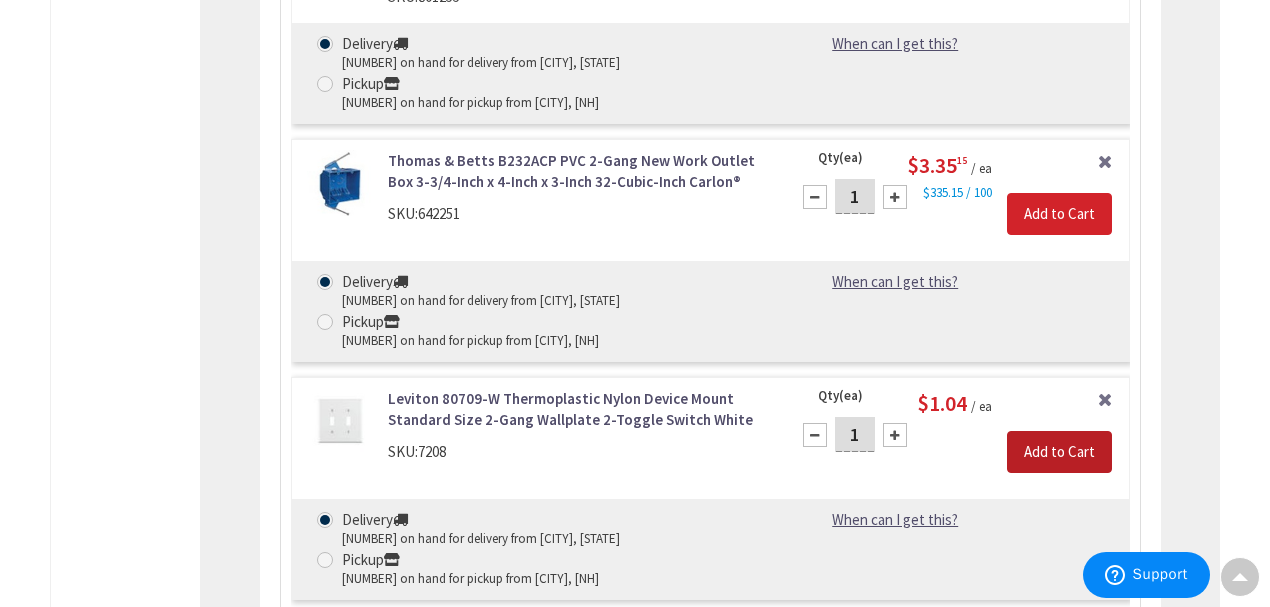 click on "Add to Cart" at bounding box center (1059, 452) 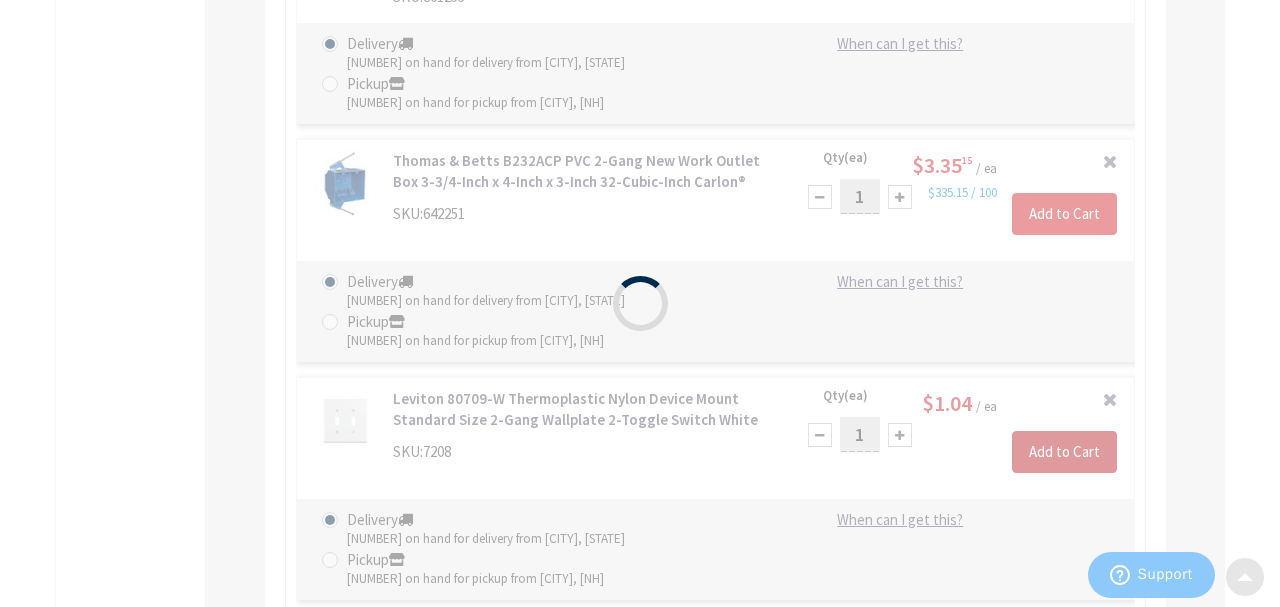 scroll, scrollTop: 7201, scrollLeft: 0, axis: vertical 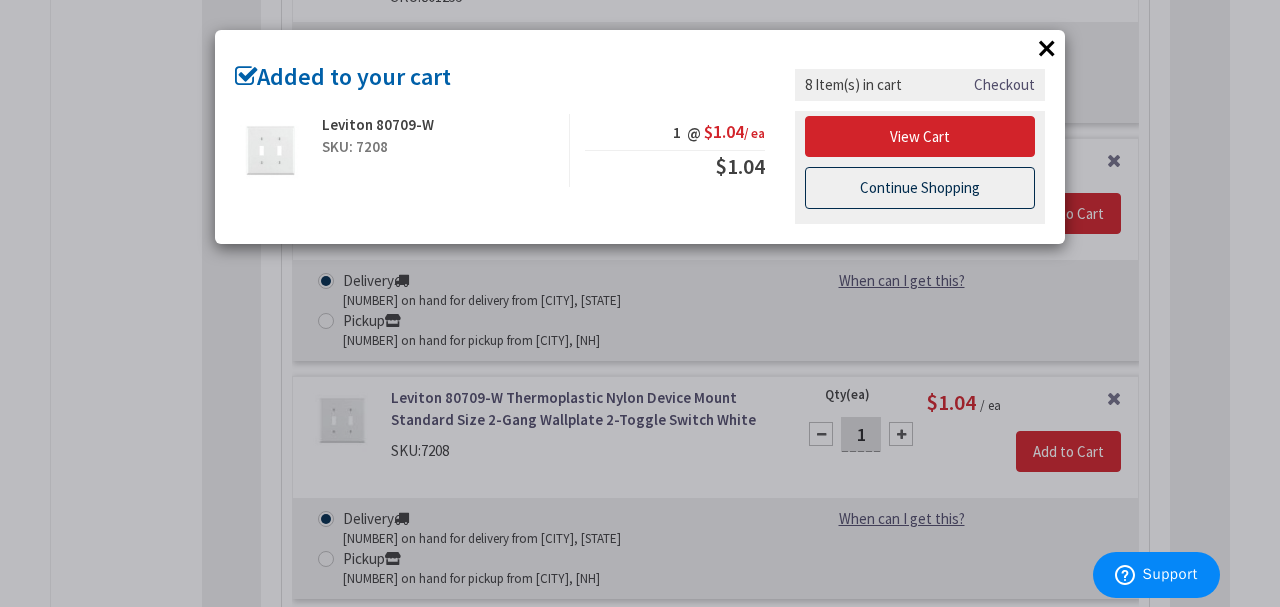 click on "Continue Shopping" at bounding box center [920, 188] 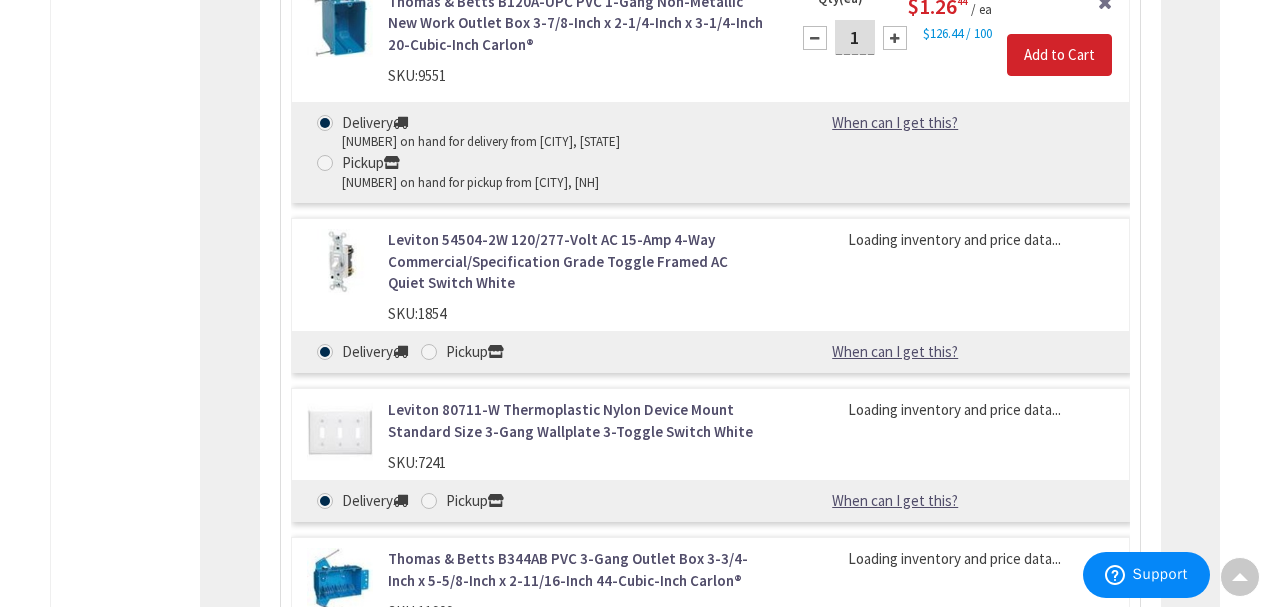 scroll, scrollTop: 8800, scrollLeft: 0, axis: vertical 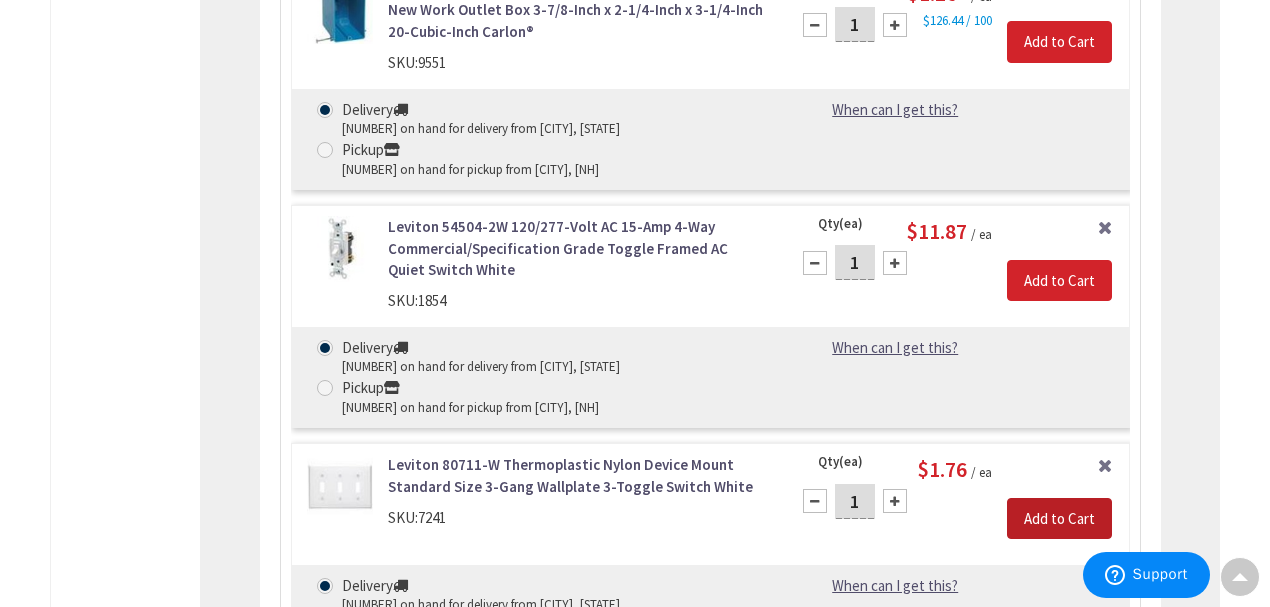 click on "Add to Cart" at bounding box center (1059, 519) 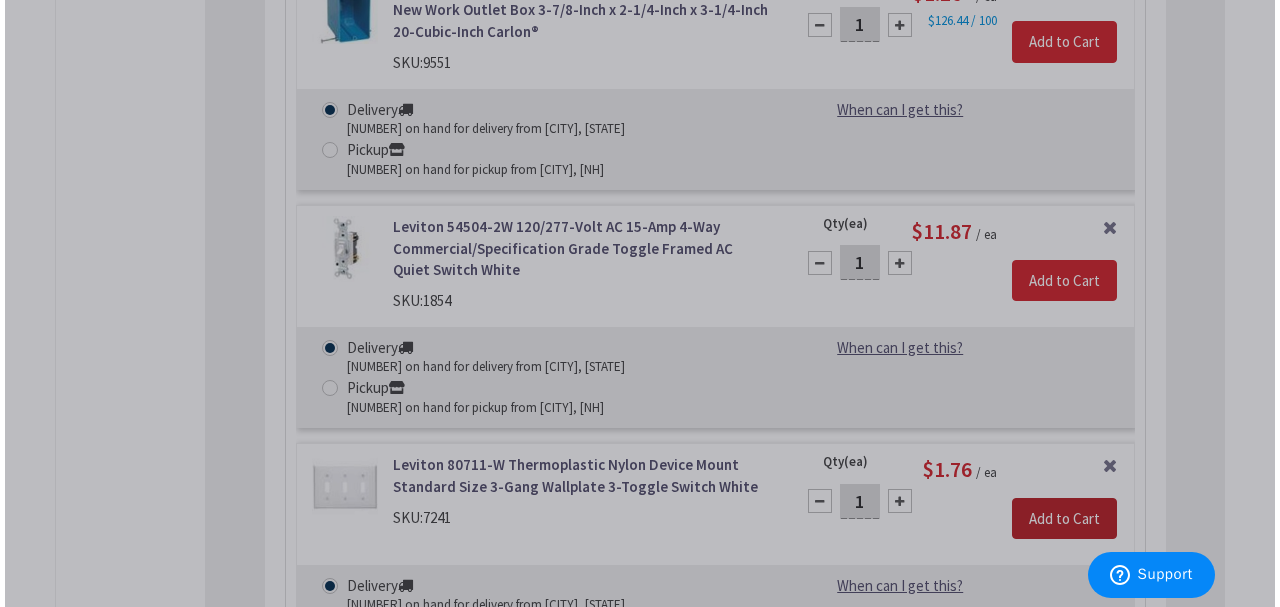 scroll, scrollTop: 8801, scrollLeft: 0, axis: vertical 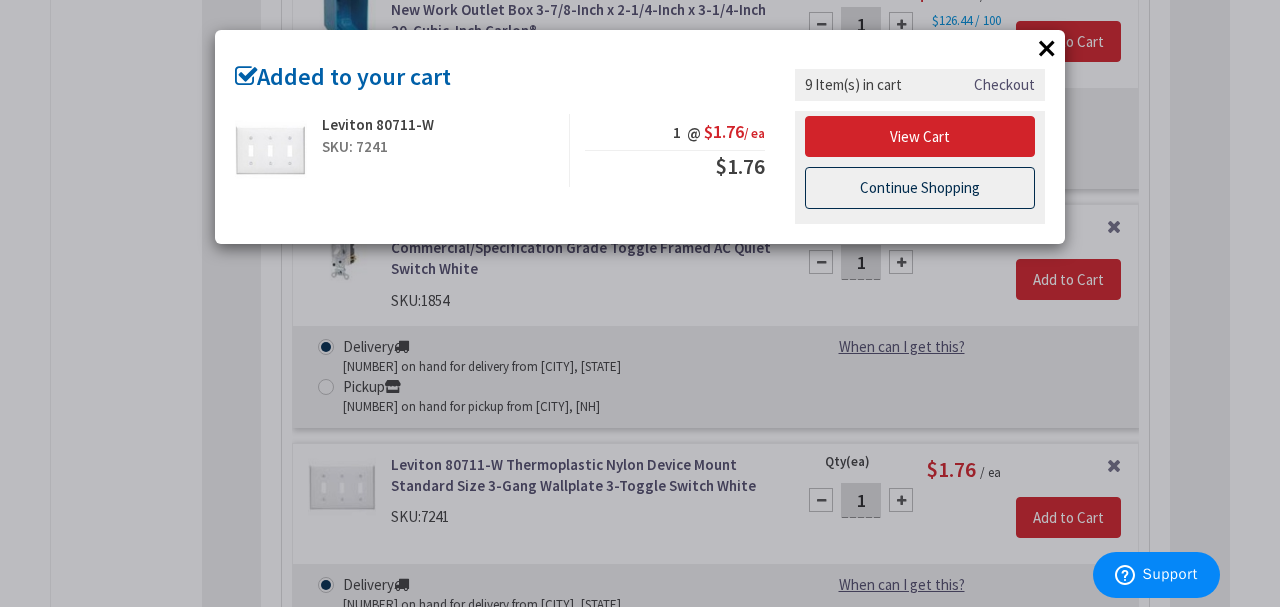 click on "Continue Shopping" at bounding box center [920, 188] 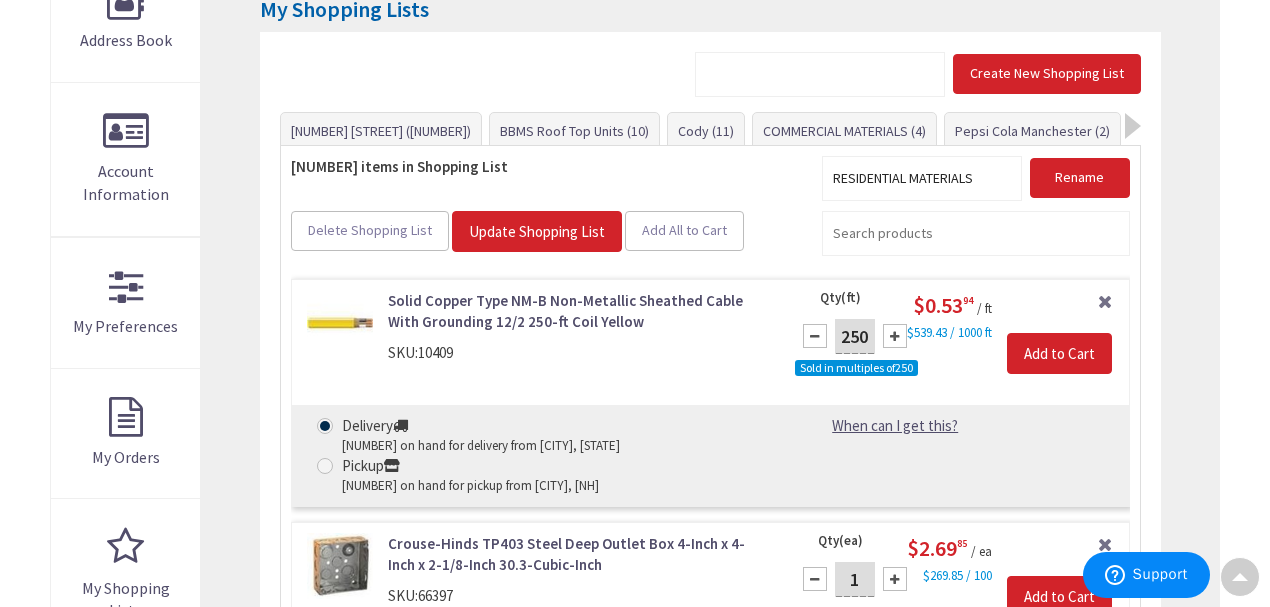 scroll, scrollTop: 0, scrollLeft: 0, axis: both 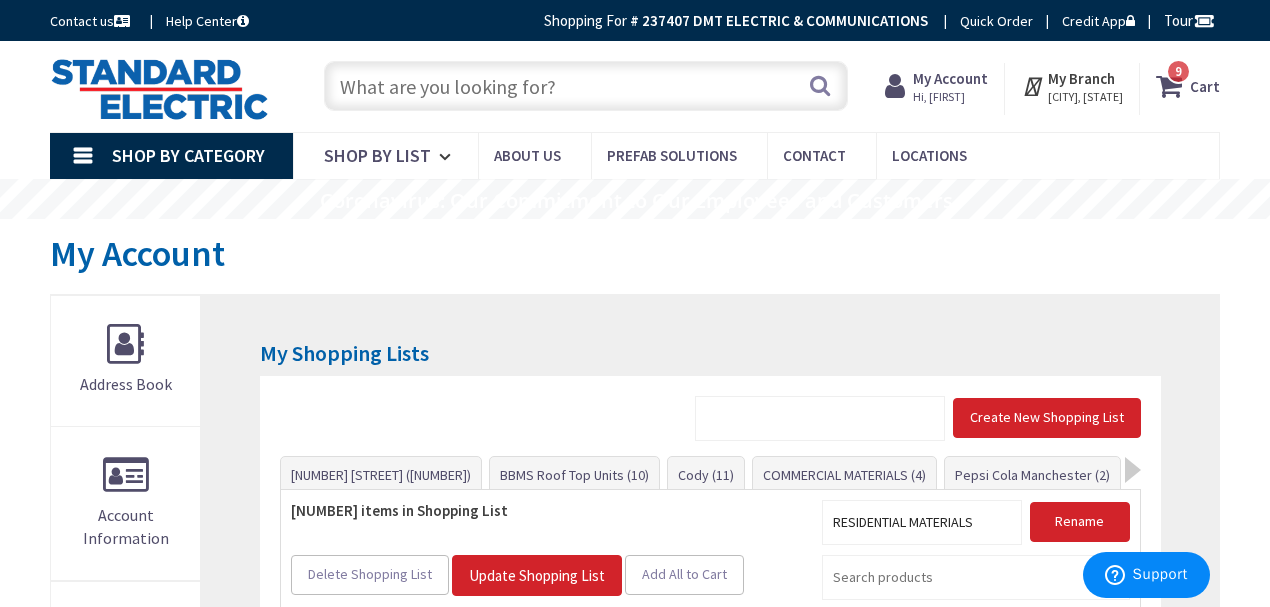 click on "Cart" at bounding box center (1205, 86) 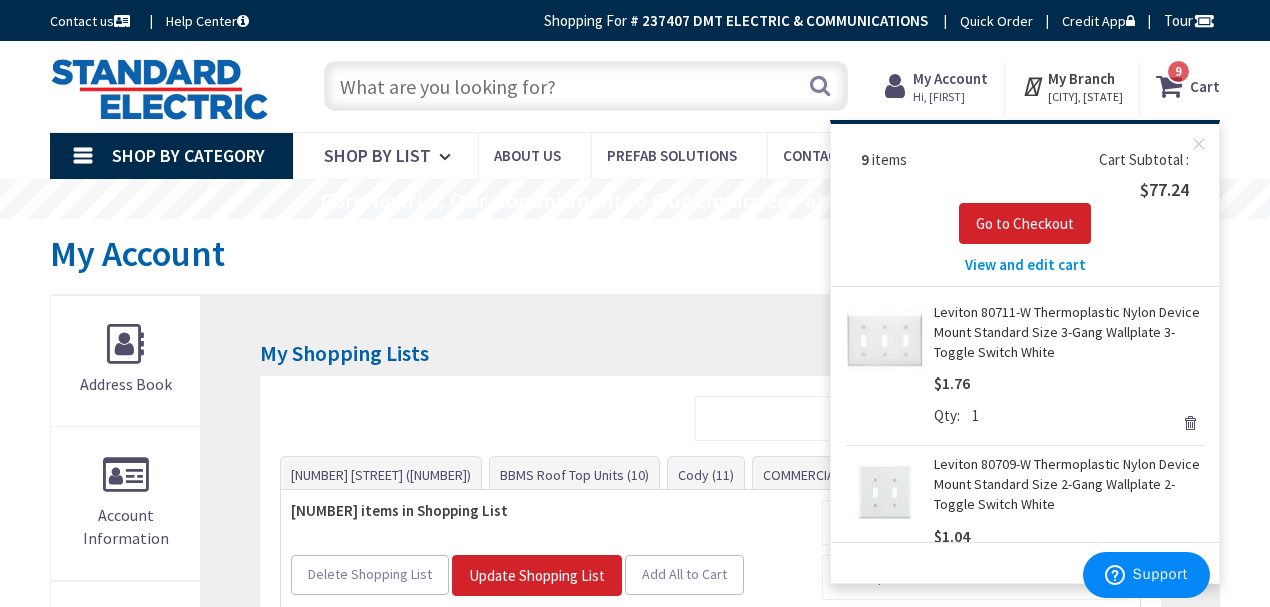 click on "View and edit cart" at bounding box center (1025, 264) 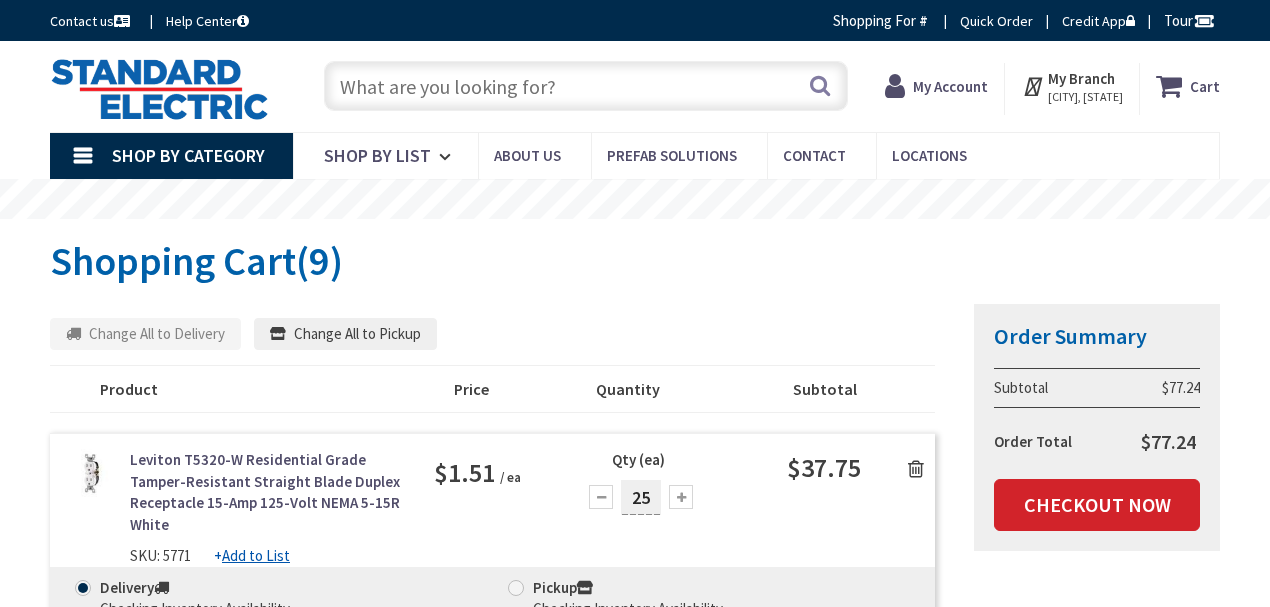 scroll, scrollTop: 0, scrollLeft: 0, axis: both 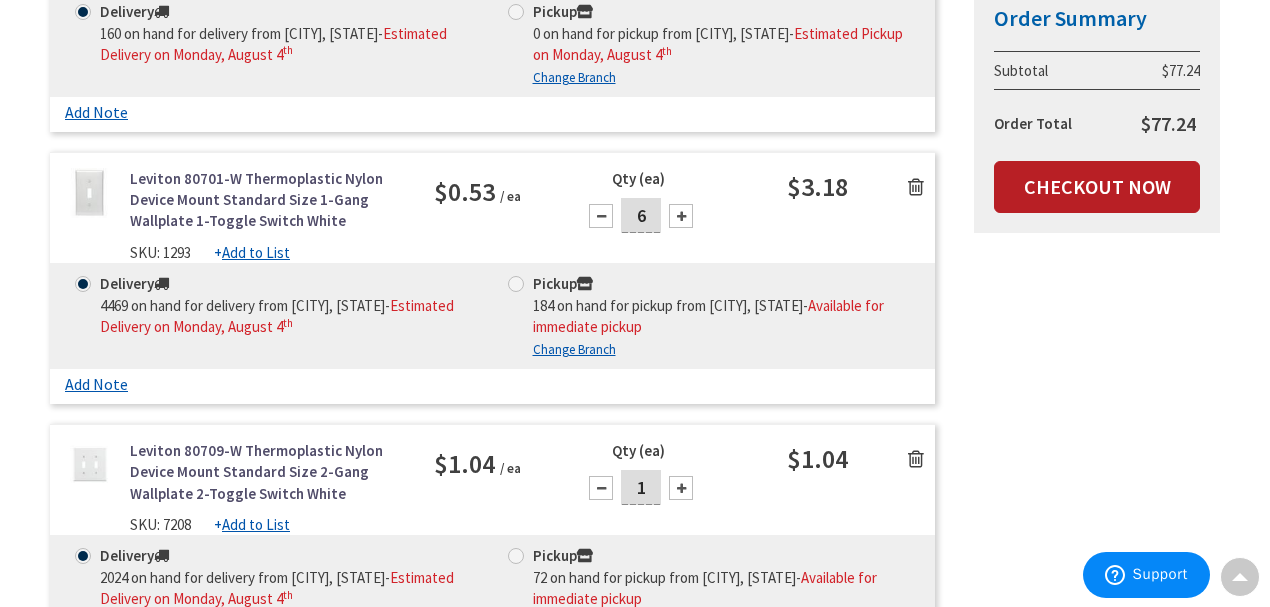 click on "Checkout Now" at bounding box center (1097, 187) 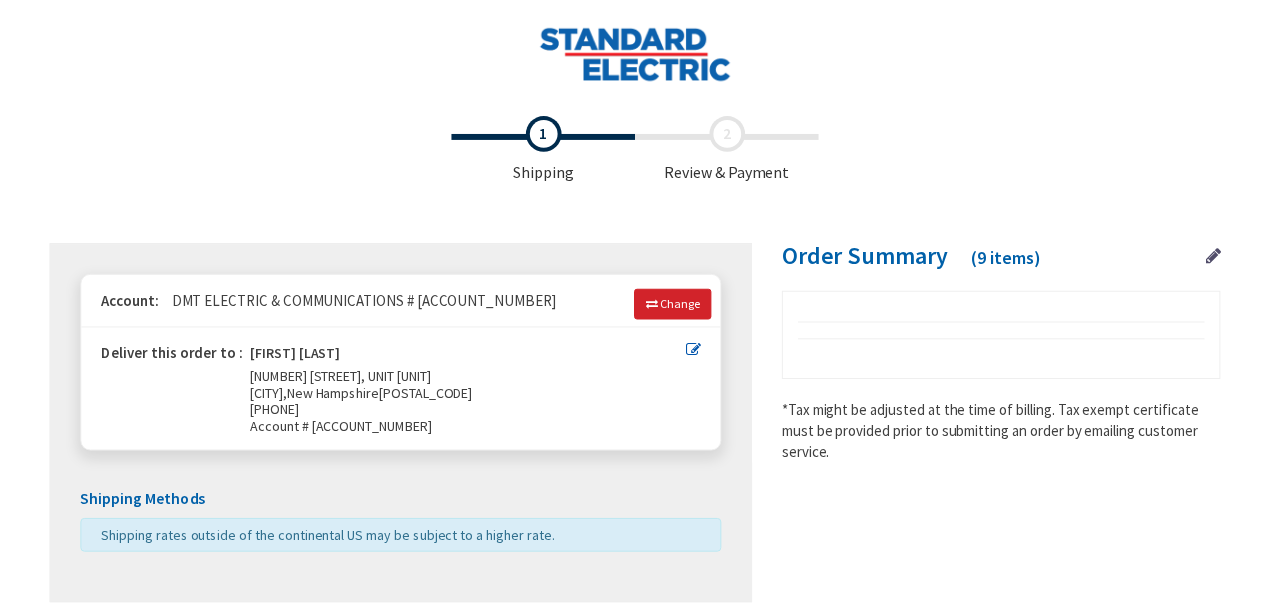 scroll, scrollTop: 0, scrollLeft: 0, axis: both 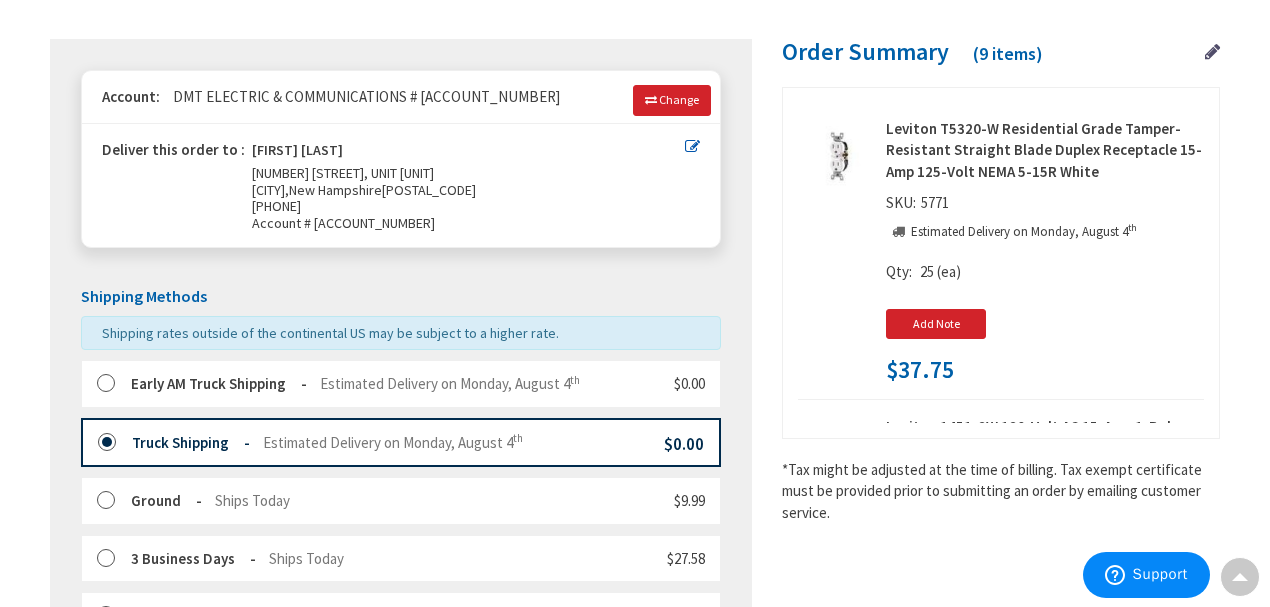click at bounding box center (112, 384) 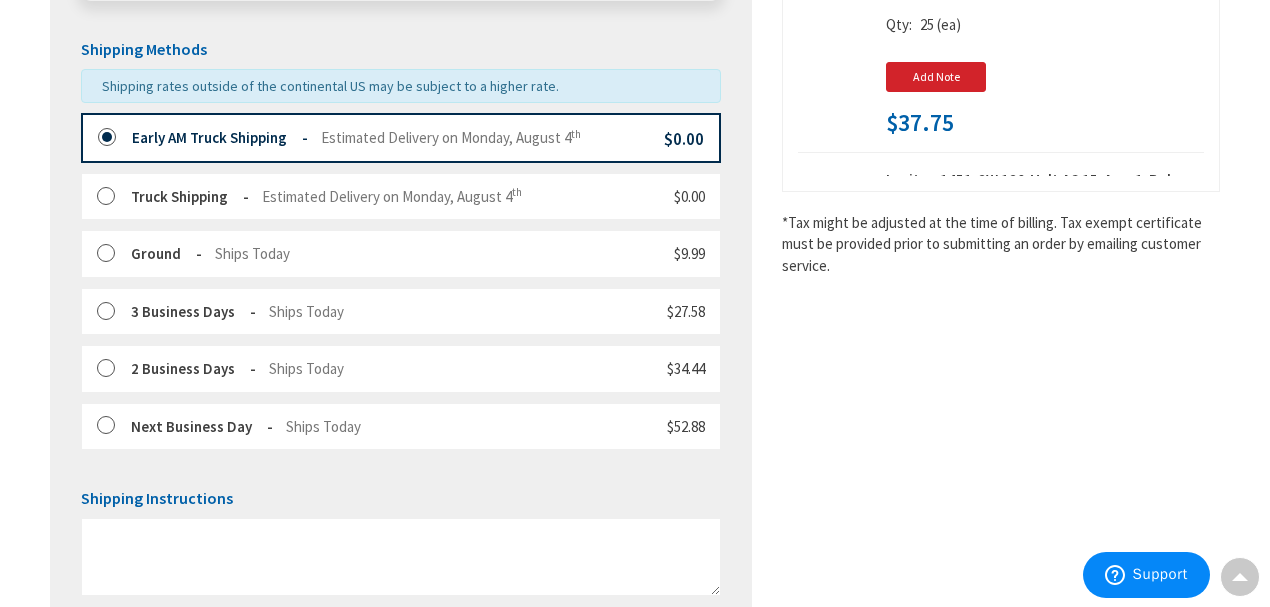 scroll, scrollTop: 470, scrollLeft: 0, axis: vertical 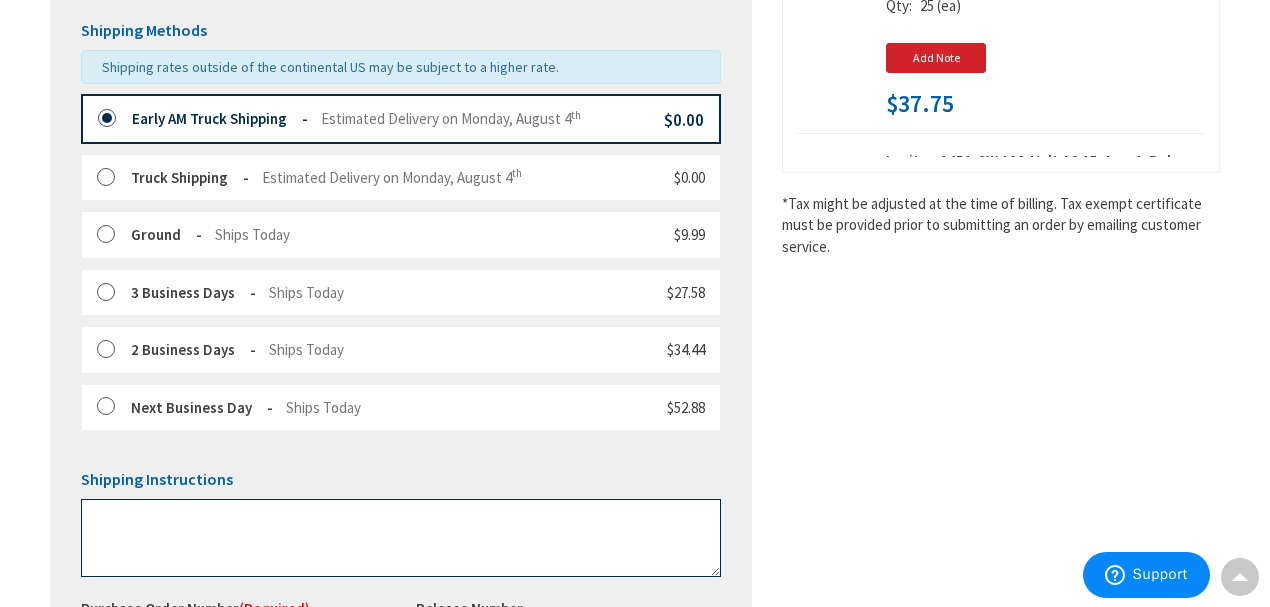 click at bounding box center (401, 538) 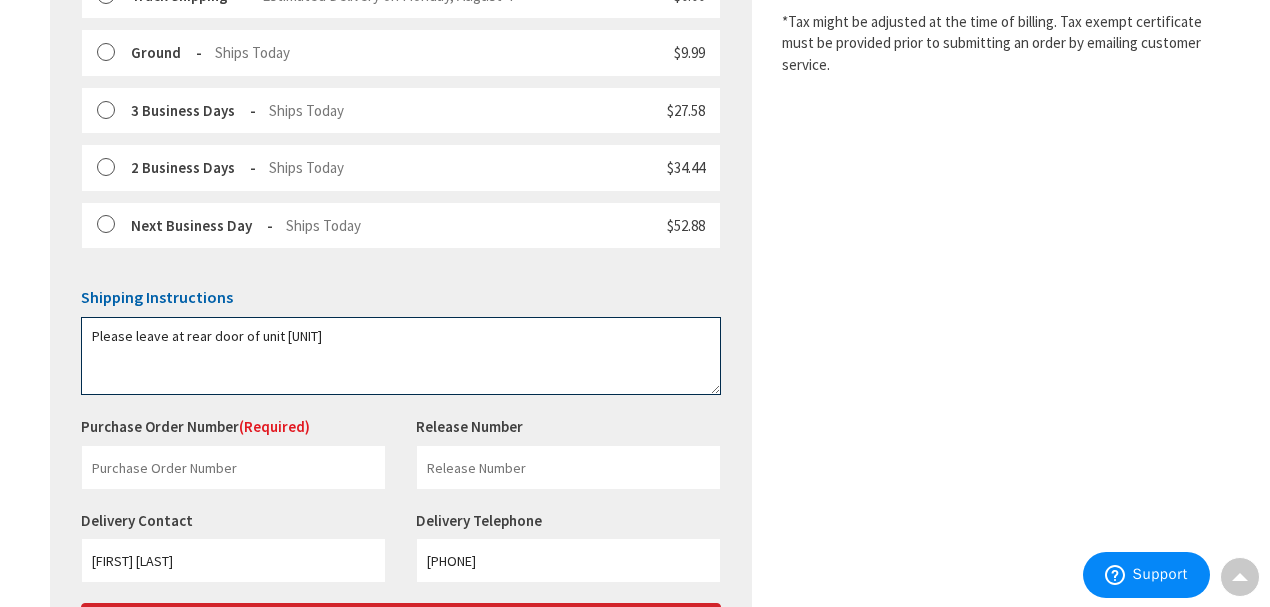 scroll, scrollTop: 670, scrollLeft: 0, axis: vertical 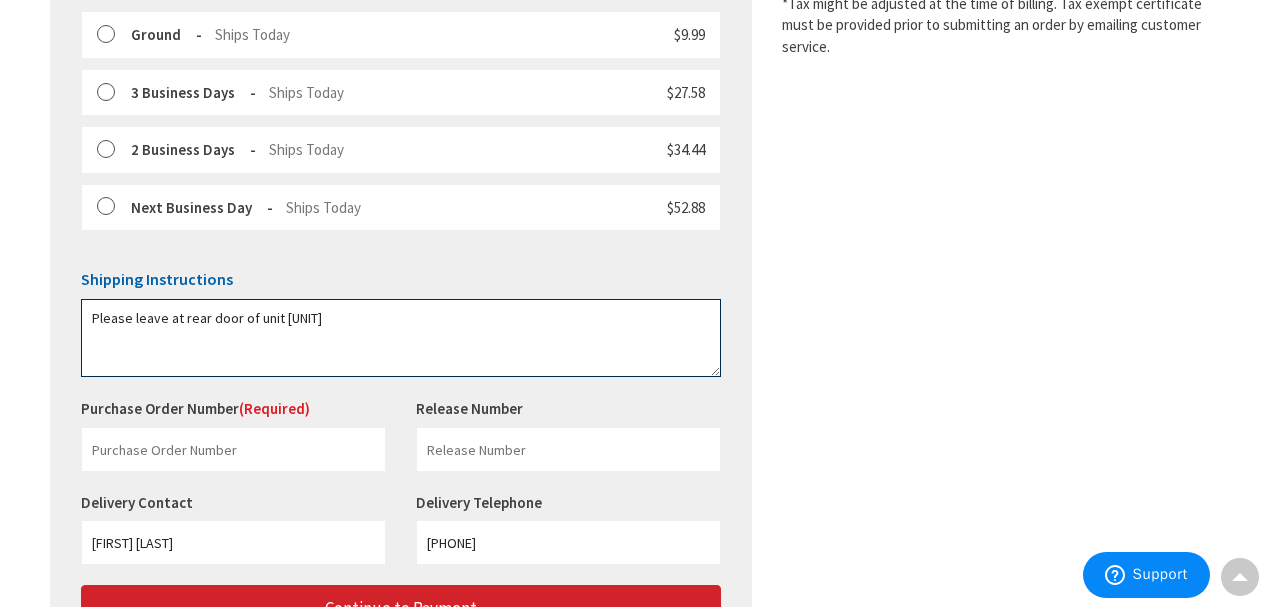 type on "Please leave at rear door of unit [UNIT]" 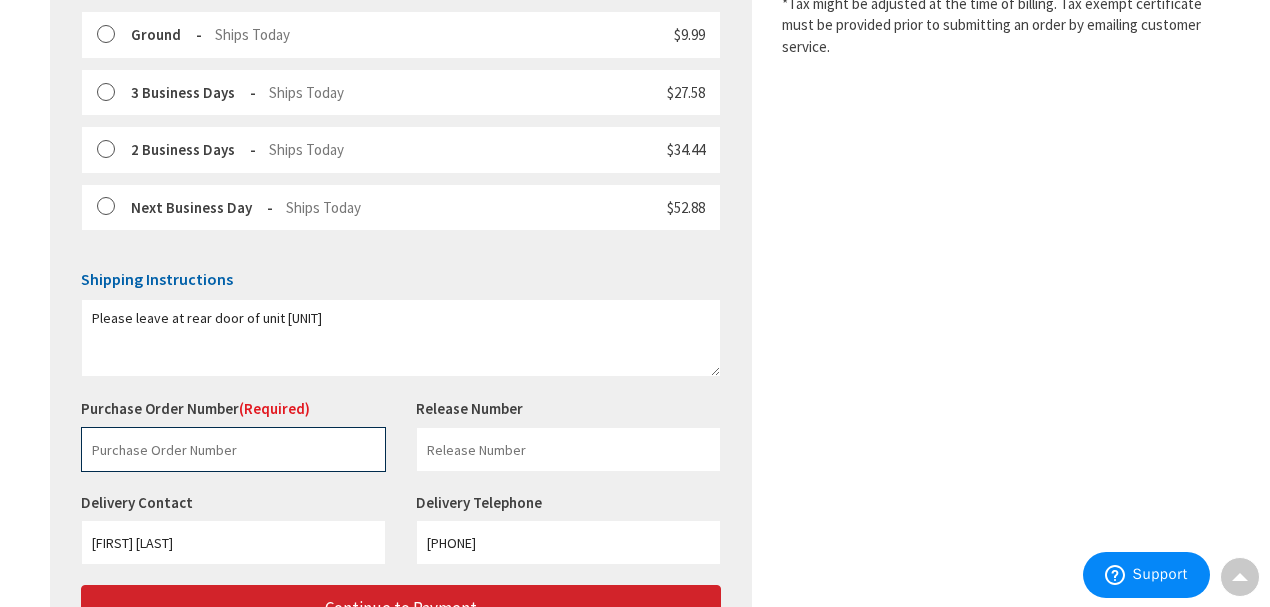 click at bounding box center (233, 449) 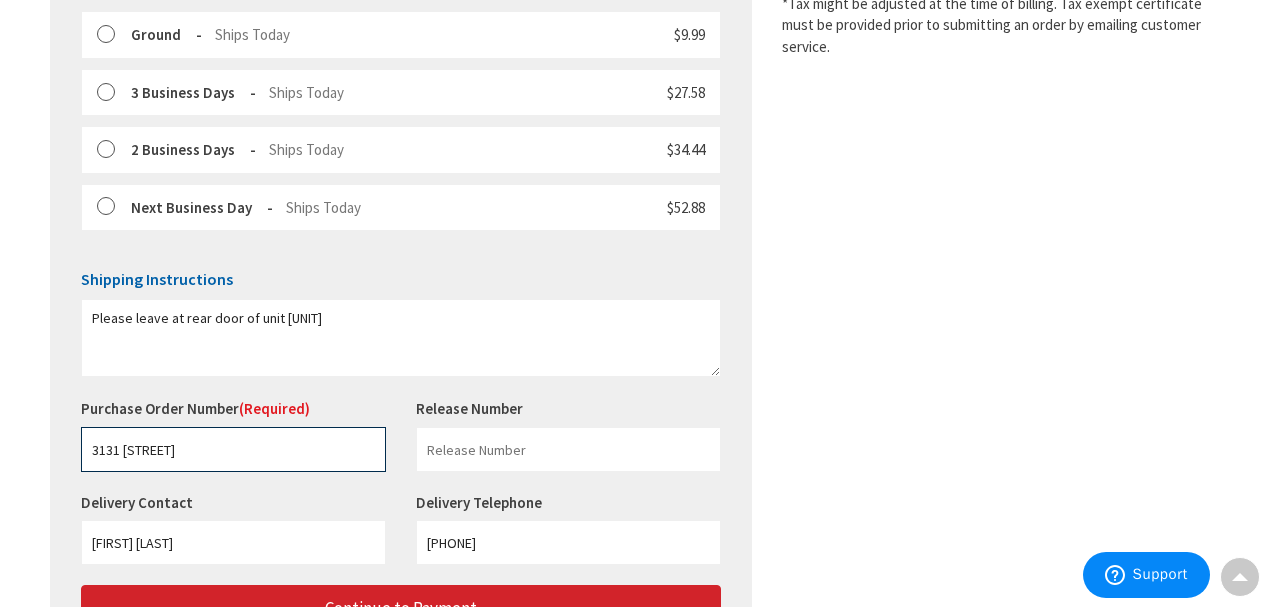type on "3131 [STREET]" 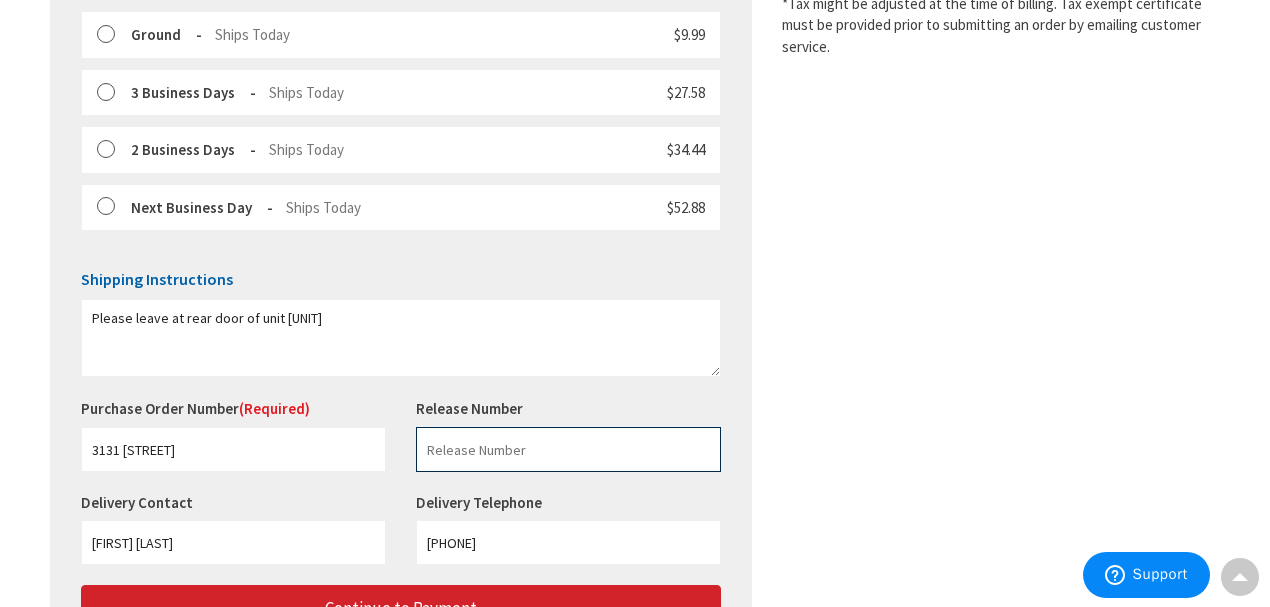 click at bounding box center [568, 449] 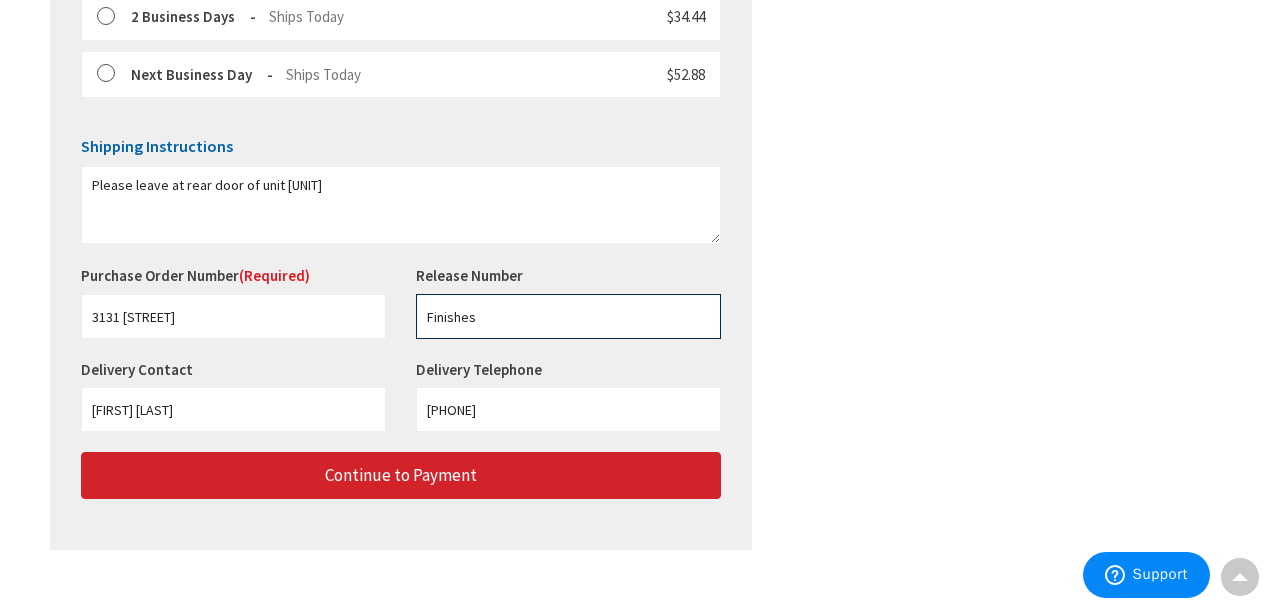scroll, scrollTop: 804, scrollLeft: 0, axis: vertical 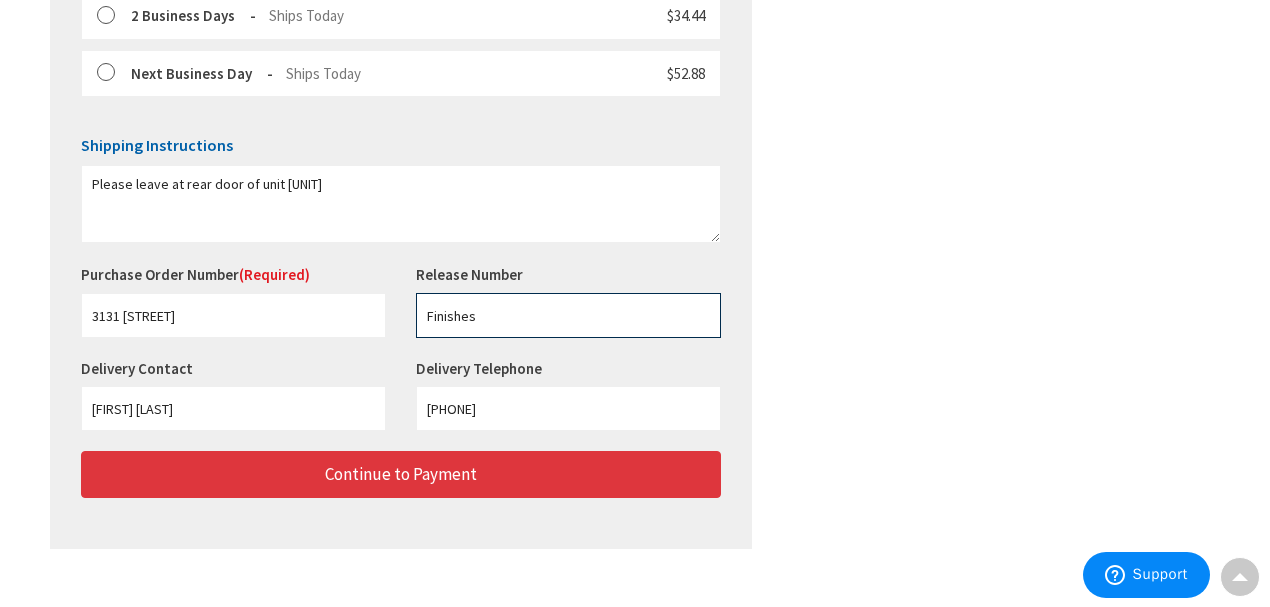 type on "Finishes" 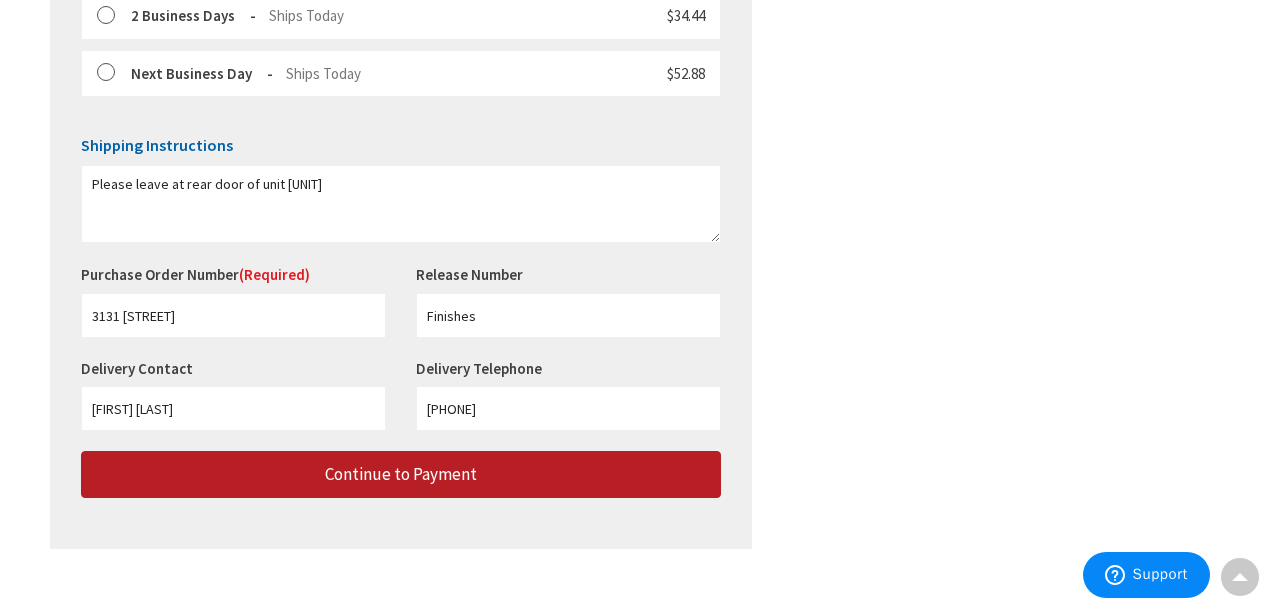 click on "Continue to Payment" at bounding box center [401, 474] 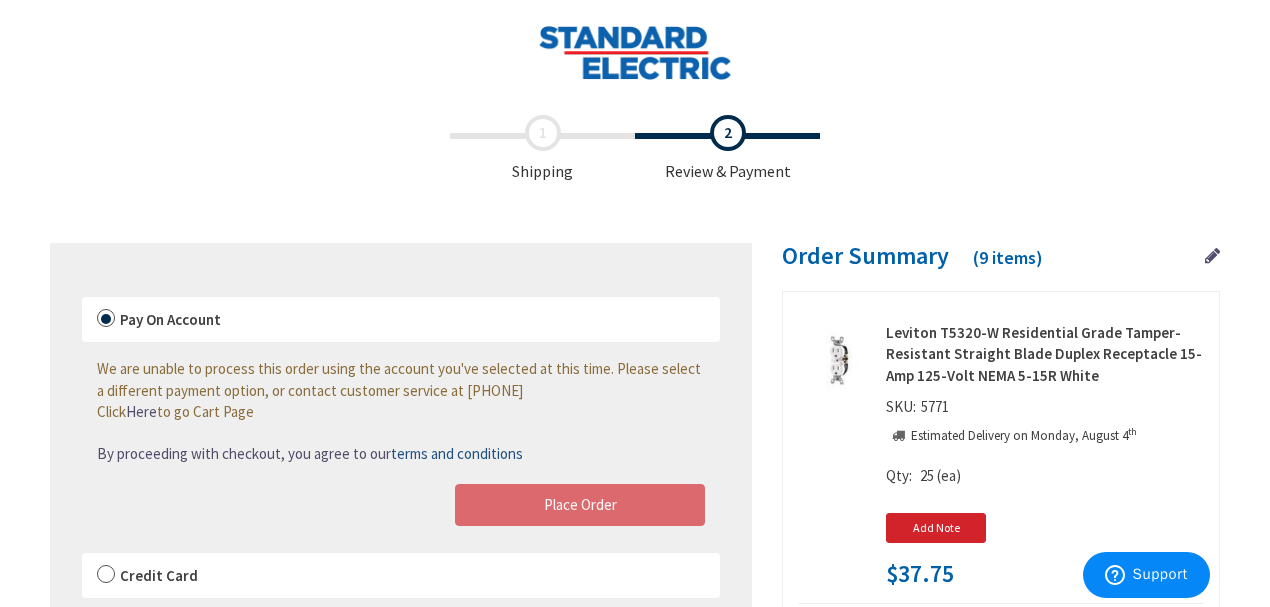 scroll, scrollTop: 66, scrollLeft: 0, axis: vertical 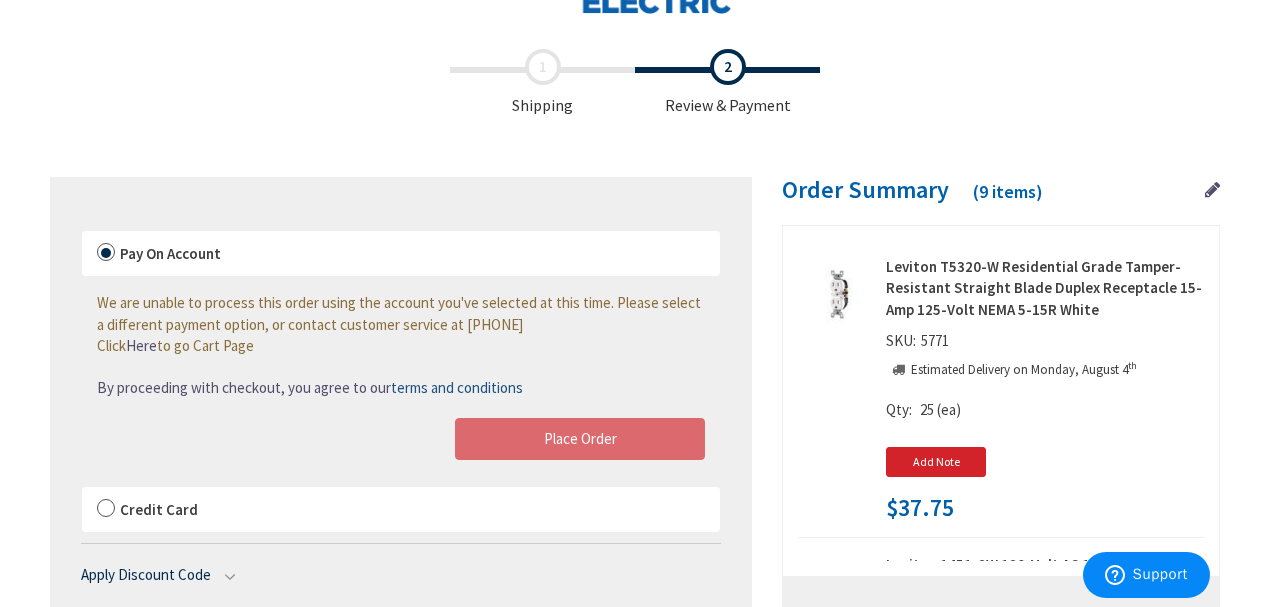 click on "Credit Card" at bounding box center [401, 510] 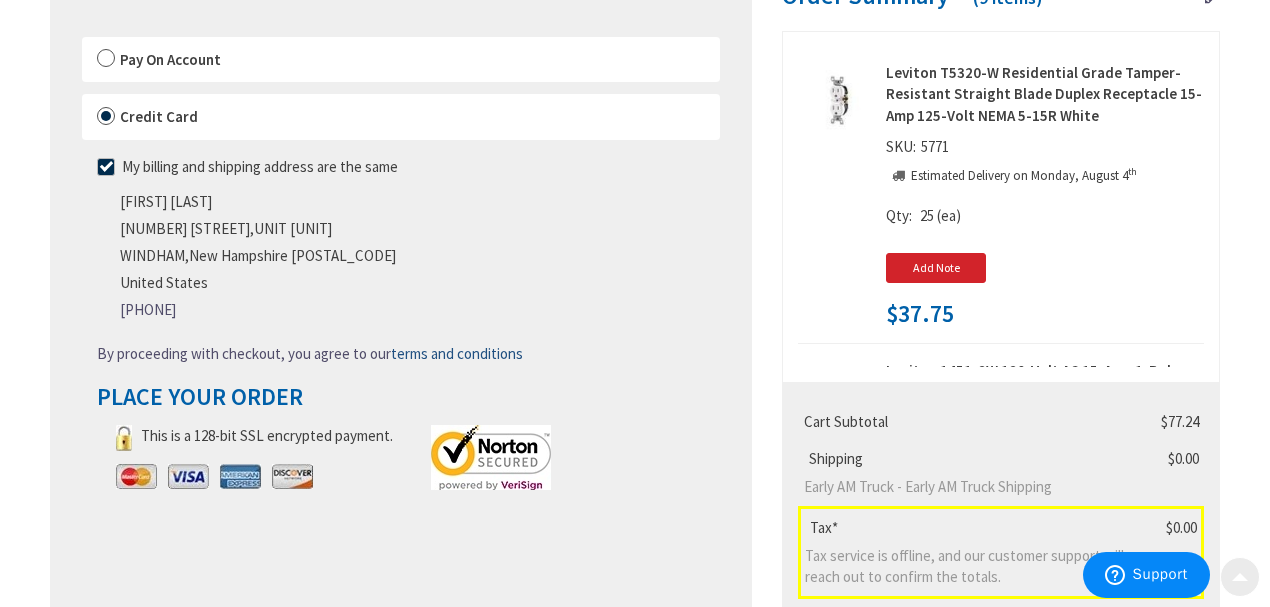 scroll, scrollTop: 466, scrollLeft: 0, axis: vertical 